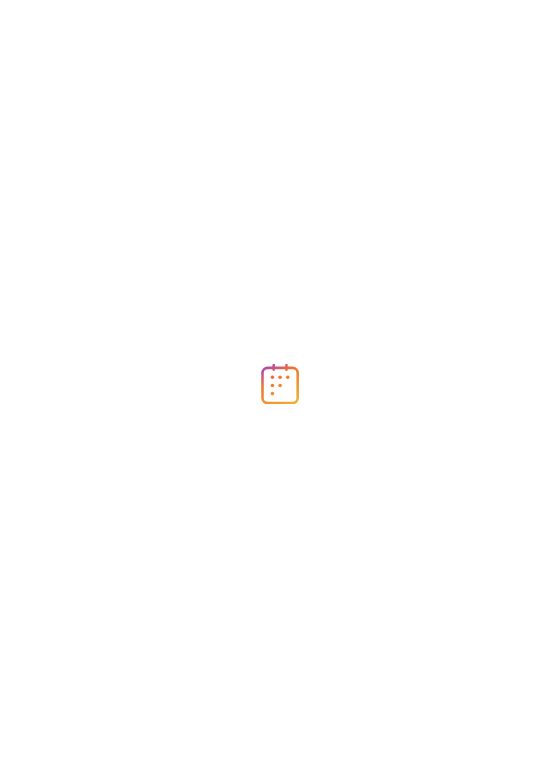 scroll, scrollTop: 0, scrollLeft: 0, axis: both 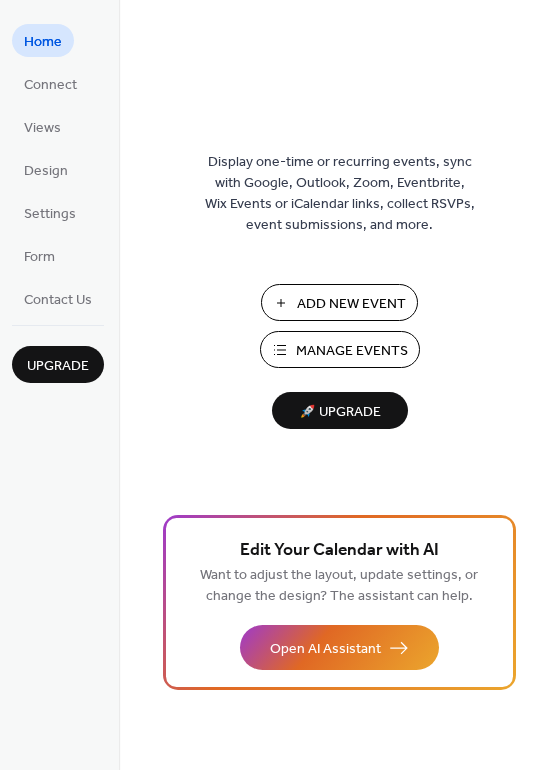 click on "Manage Events" at bounding box center (340, 349) 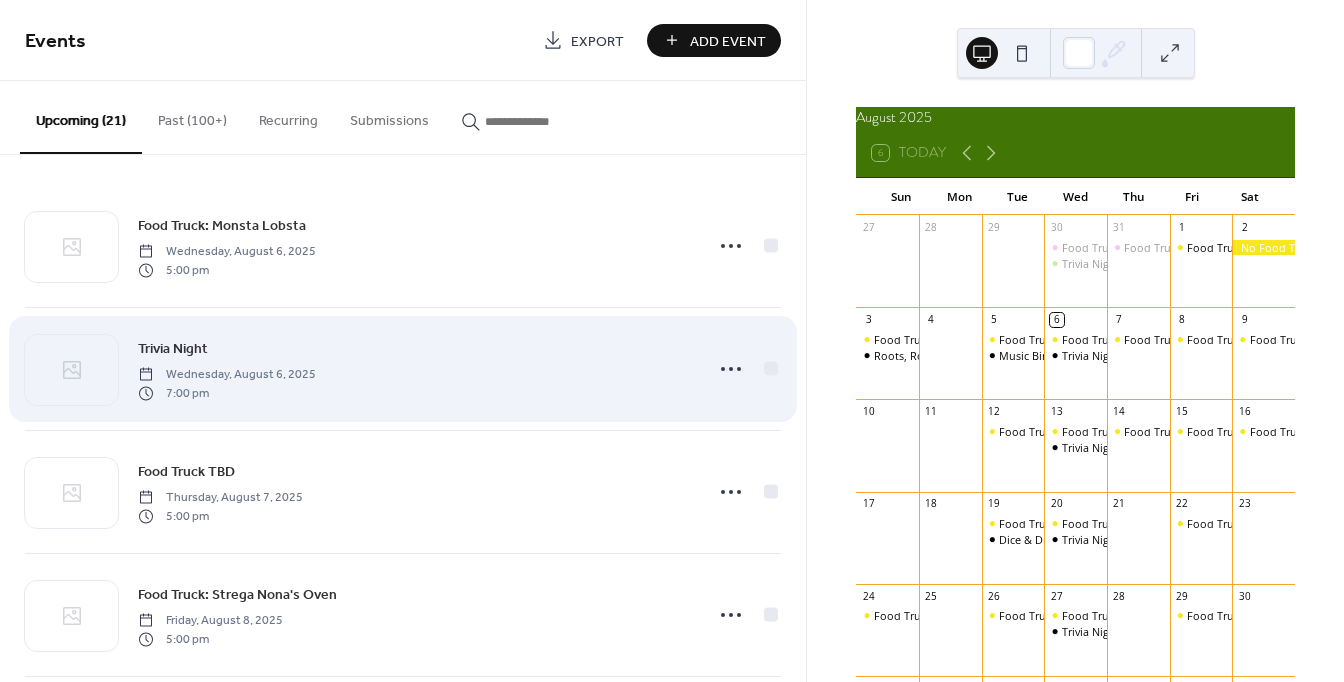 scroll, scrollTop: 0, scrollLeft: 0, axis: both 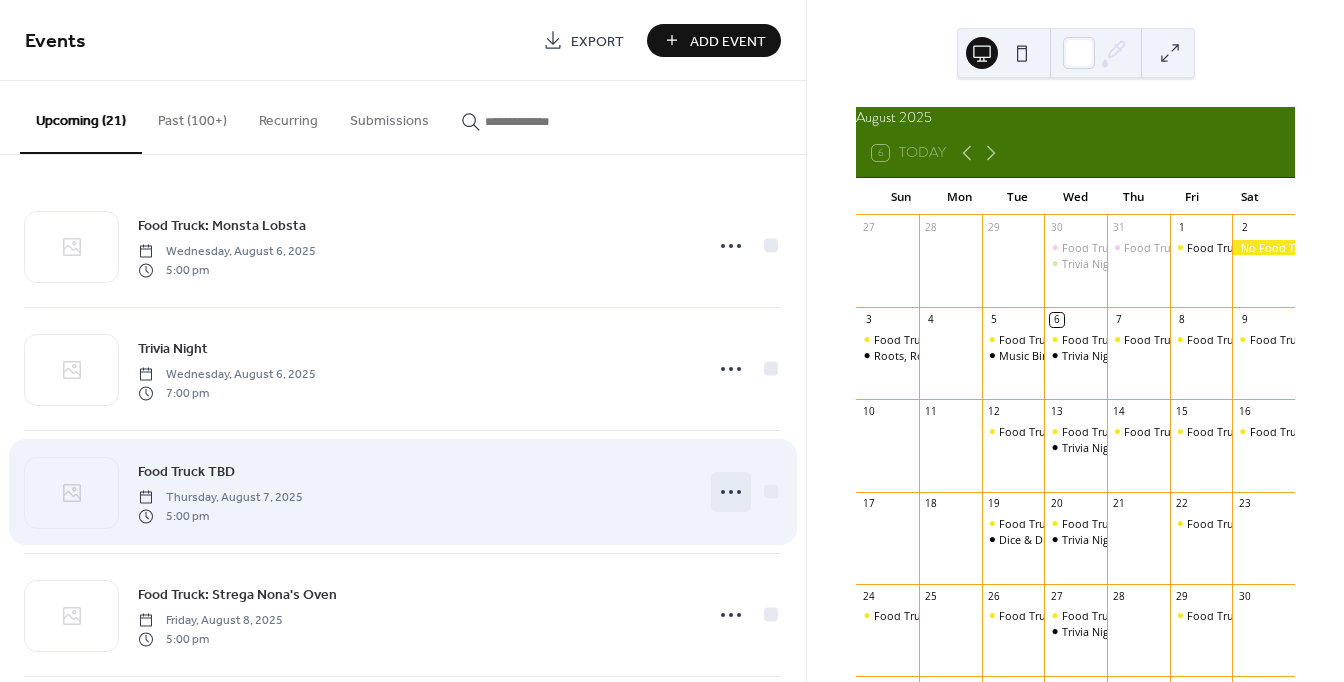 click 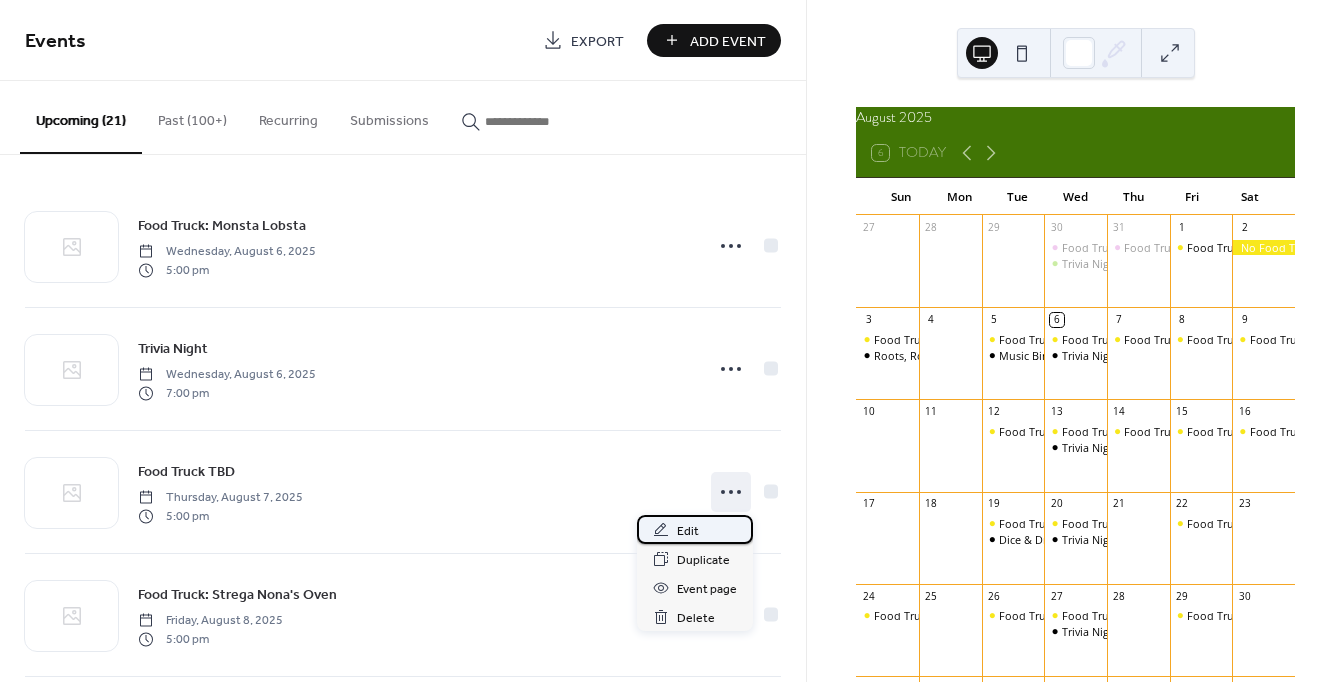 click on "Edit" at bounding box center [688, 531] 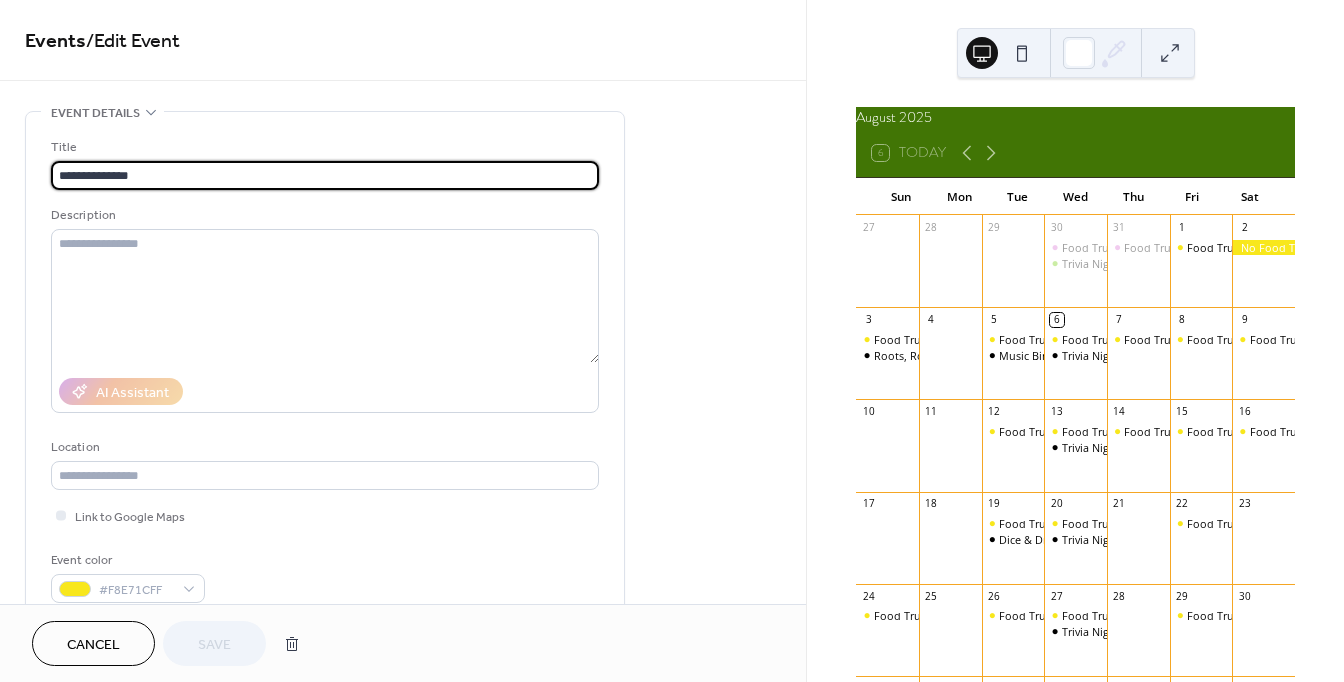 drag, startPoint x: 241, startPoint y: 174, endPoint x: -4, endPoint y: 166, distance: 245.13058 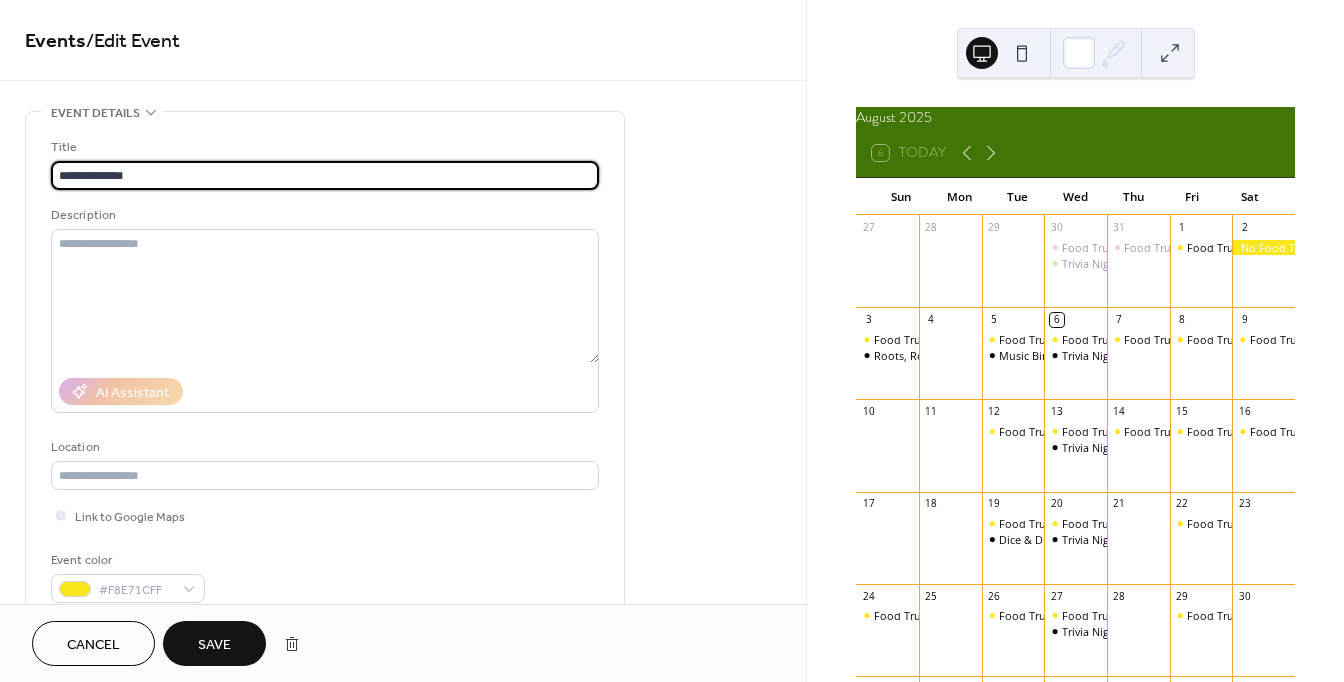 type on "**********" 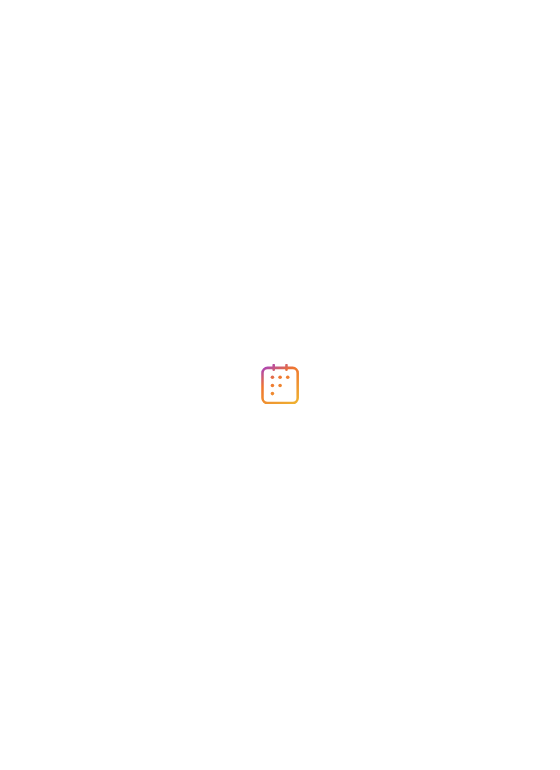 scroll, scrollTop: 0, scrollLeft: 0, axis: both 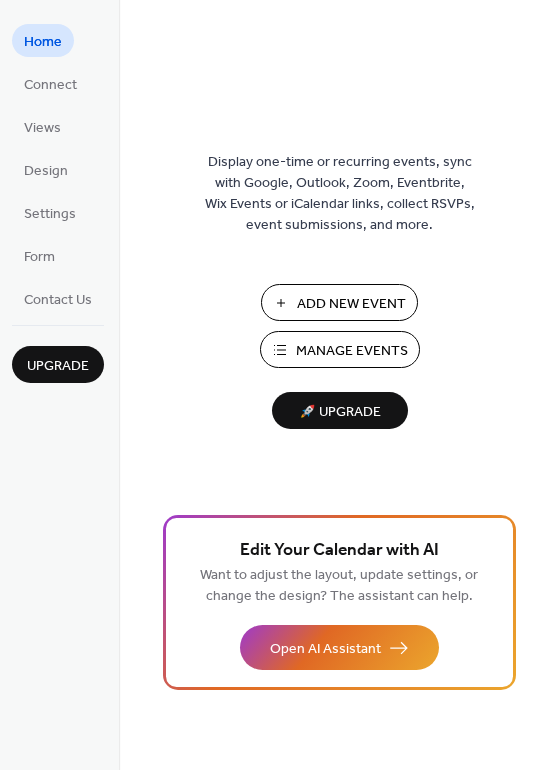 click on "Add New Event" at bounding box center (339, 302) 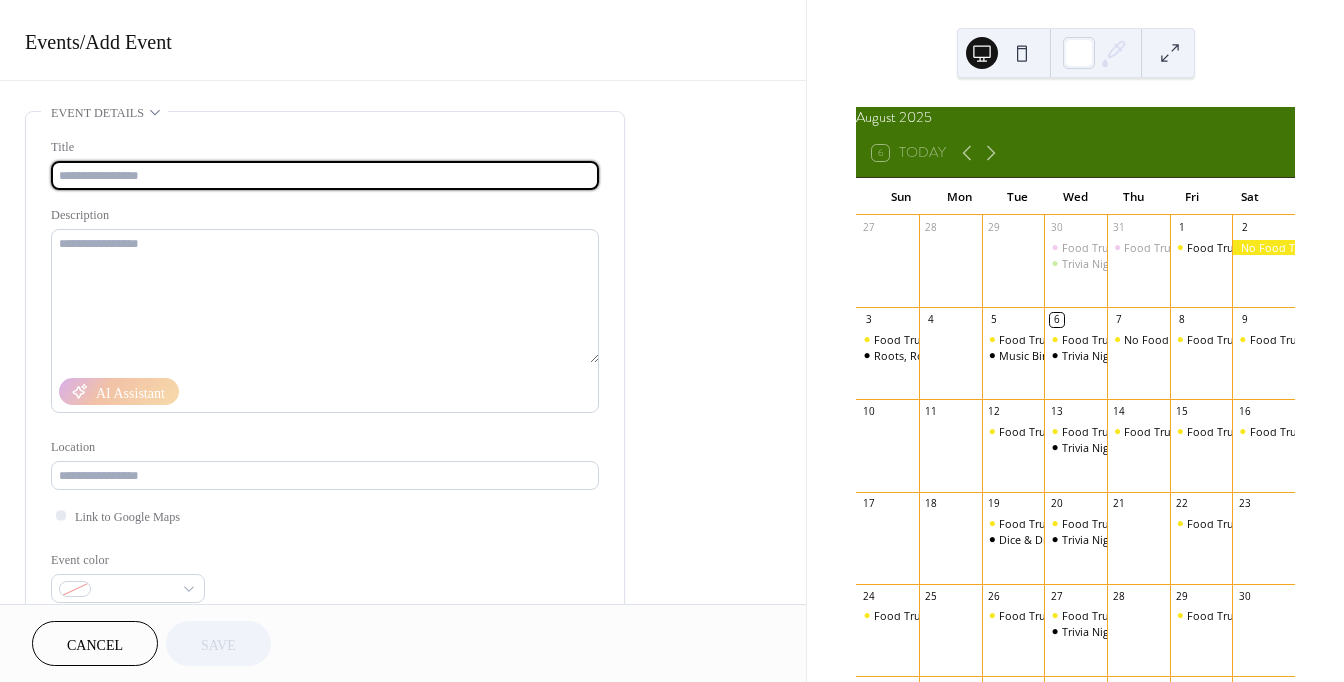 scroll, scrollTop: 0, scrollLeft: 0, axis: both 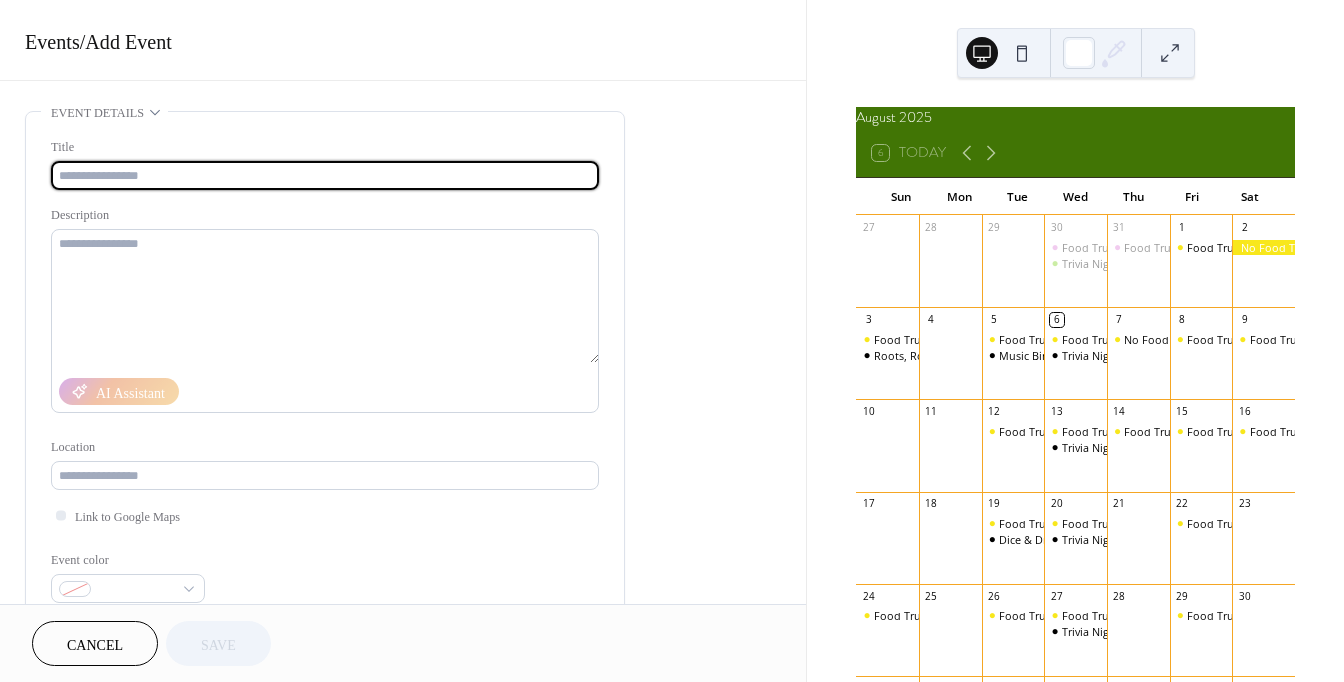 click at bounding box center (325, 175) 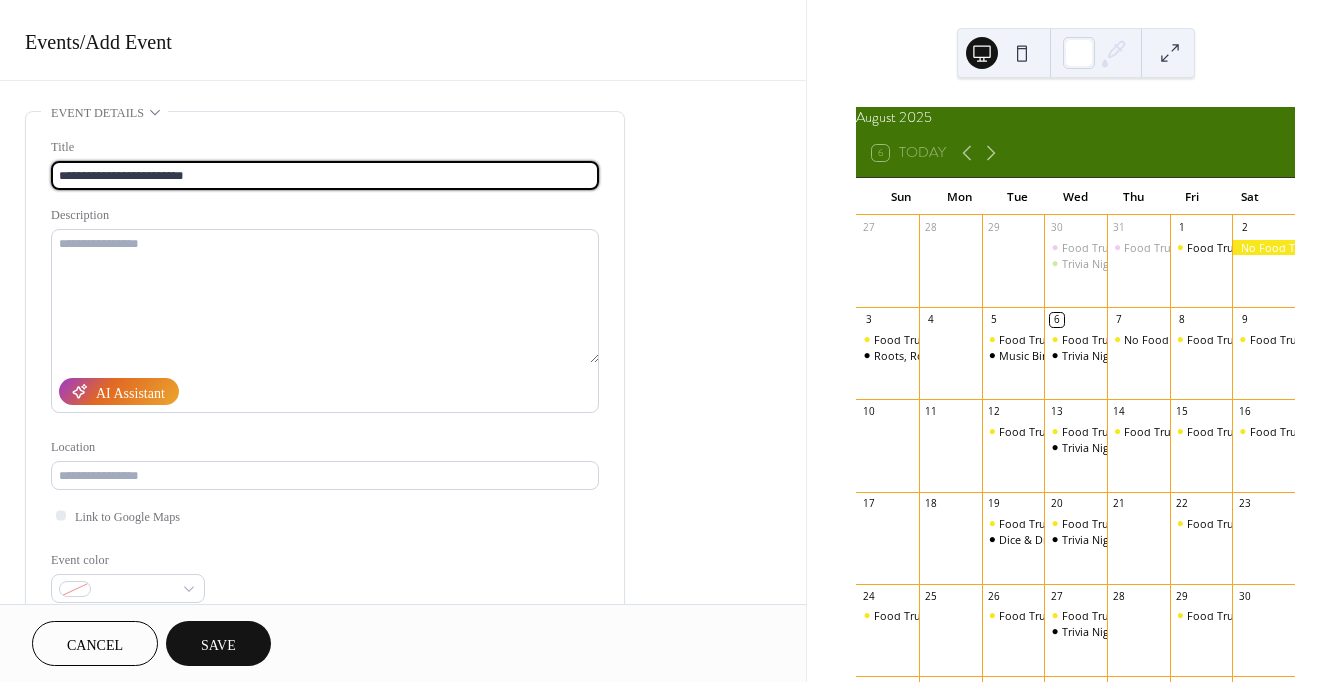 click on "**********" at bounding box center (325, 175) 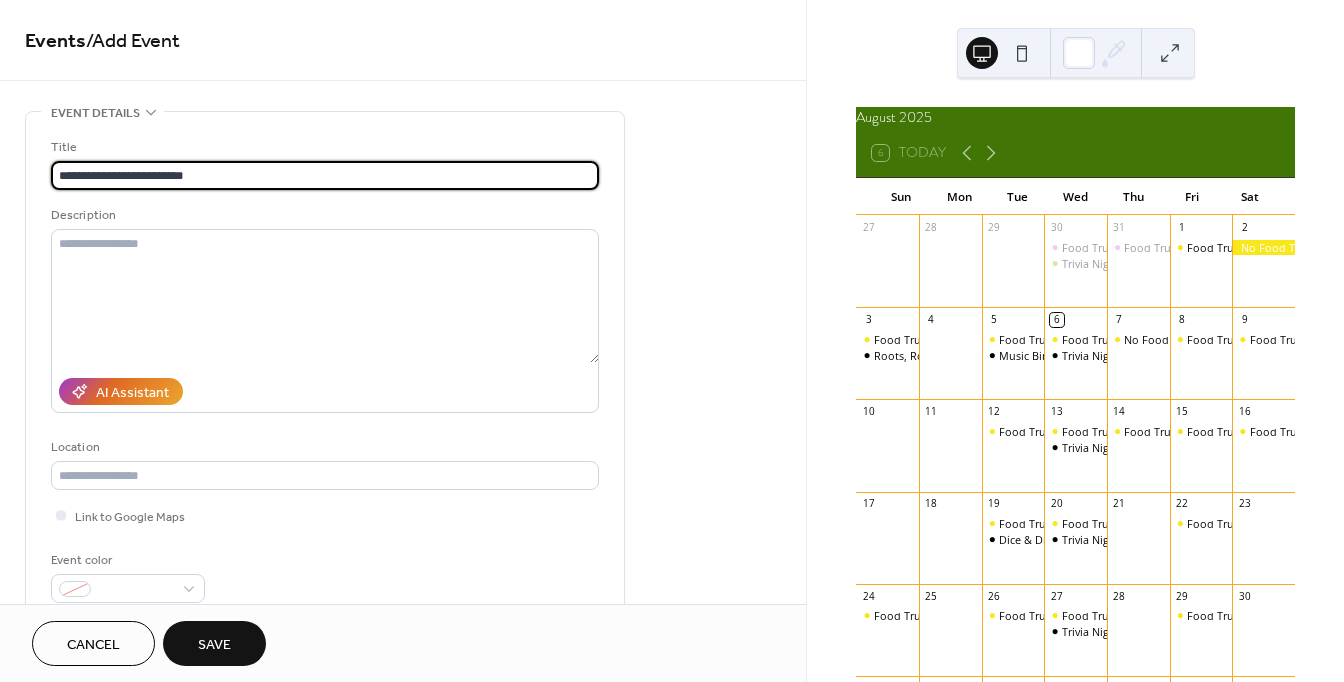 click on "**********" at bounding box center [325, 175] 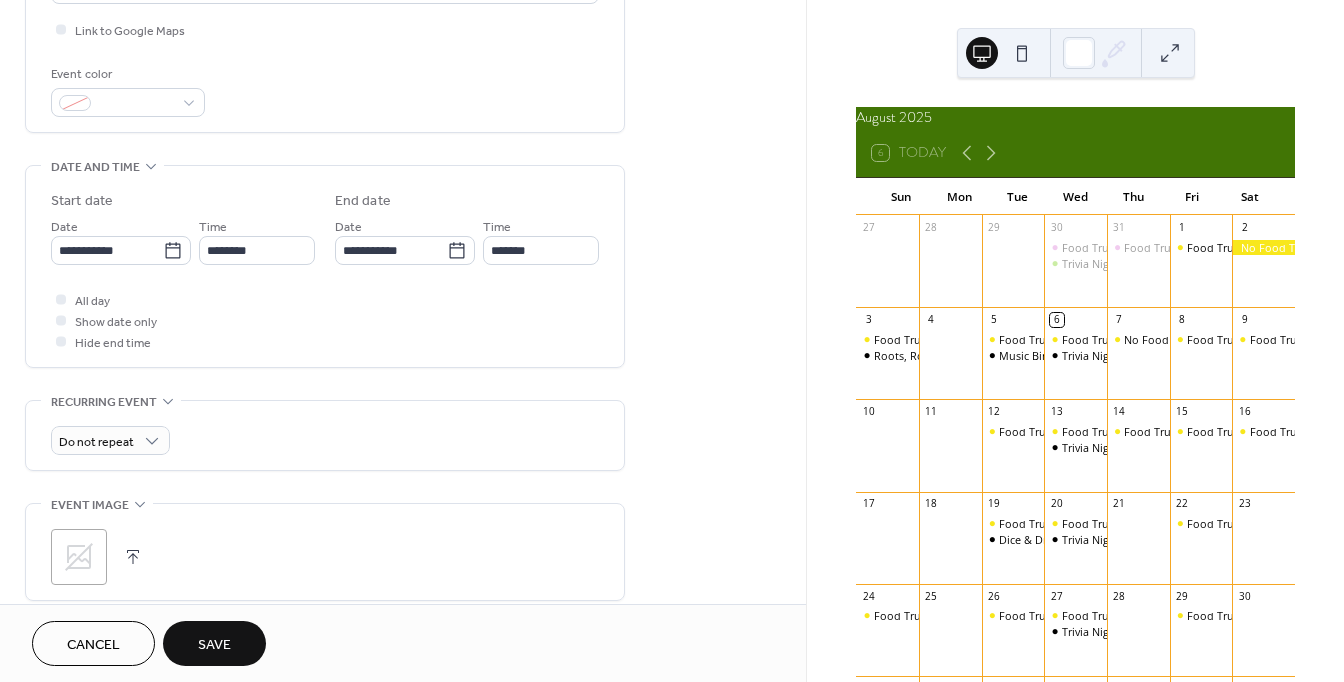 scroll, scrollTop: 516, scrollLeft: 0, axis: vertical 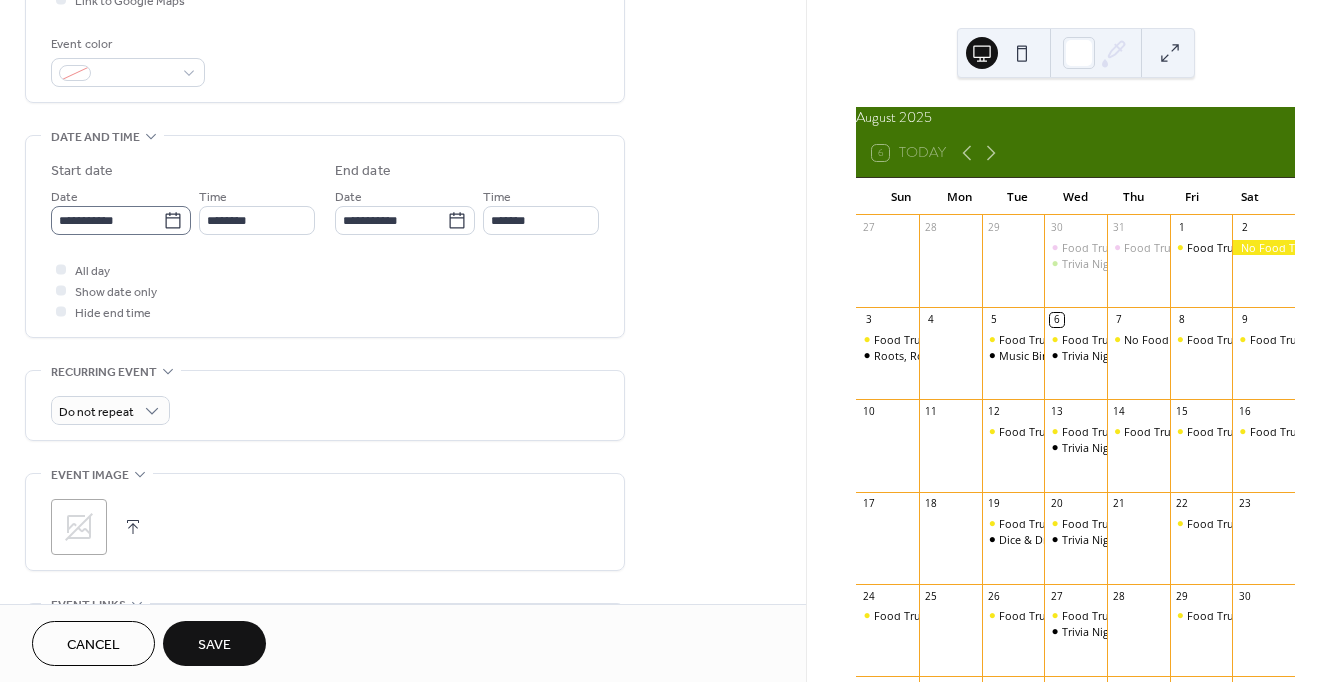 type on "**********" 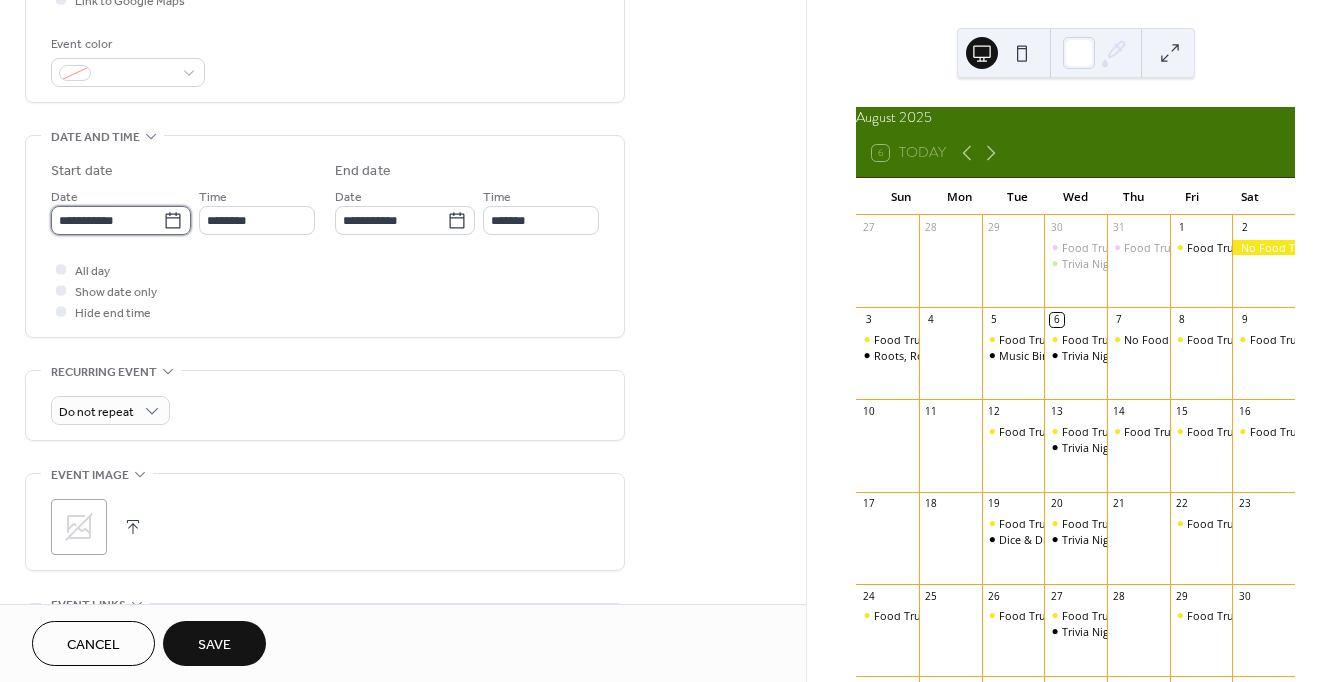 click on "**********" at bounding box center (107, 220) 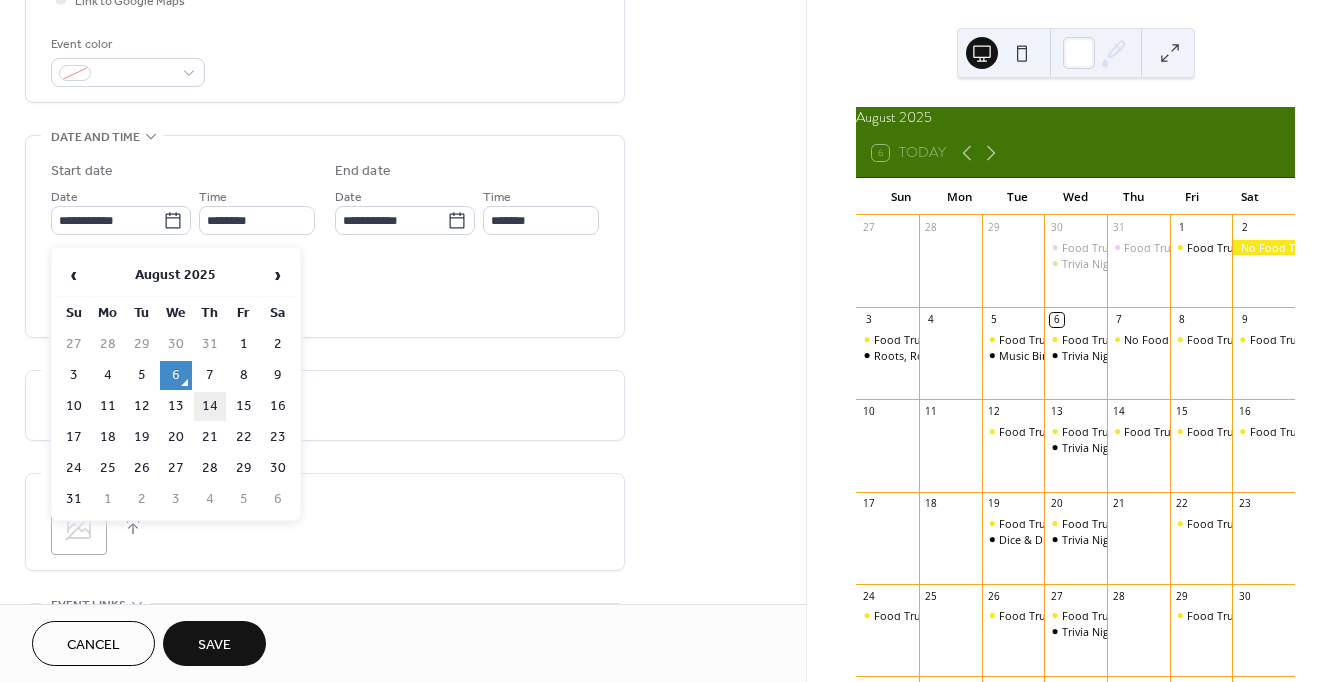 click on "14" at bounding box center (210, 406) 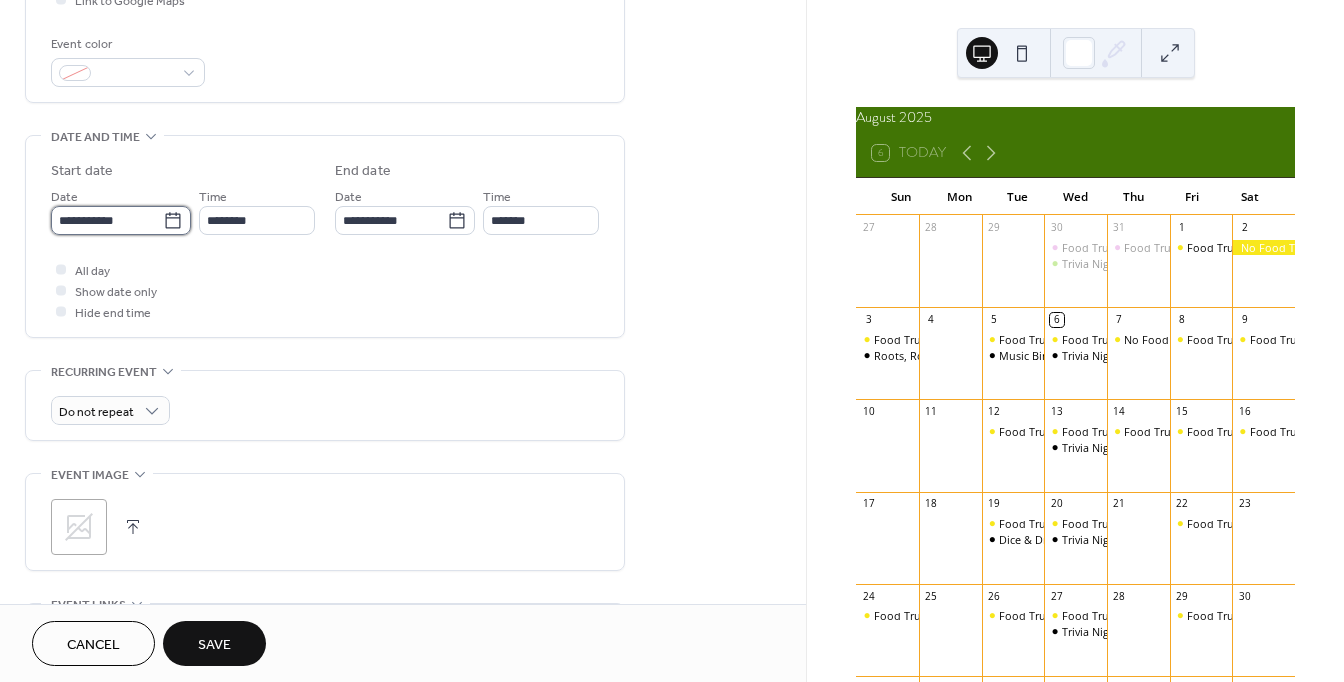 click on "**********" at bounding box center (107, 220) 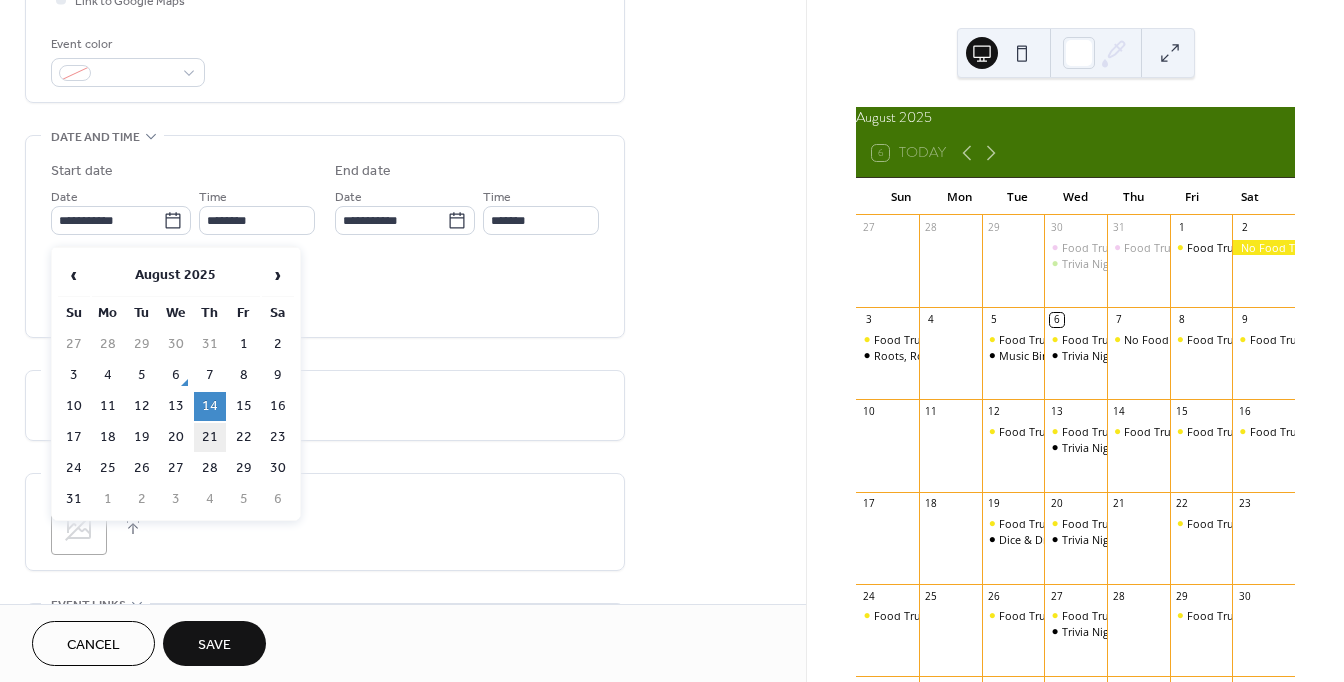 click on "21" at bounding box center (210, 437) 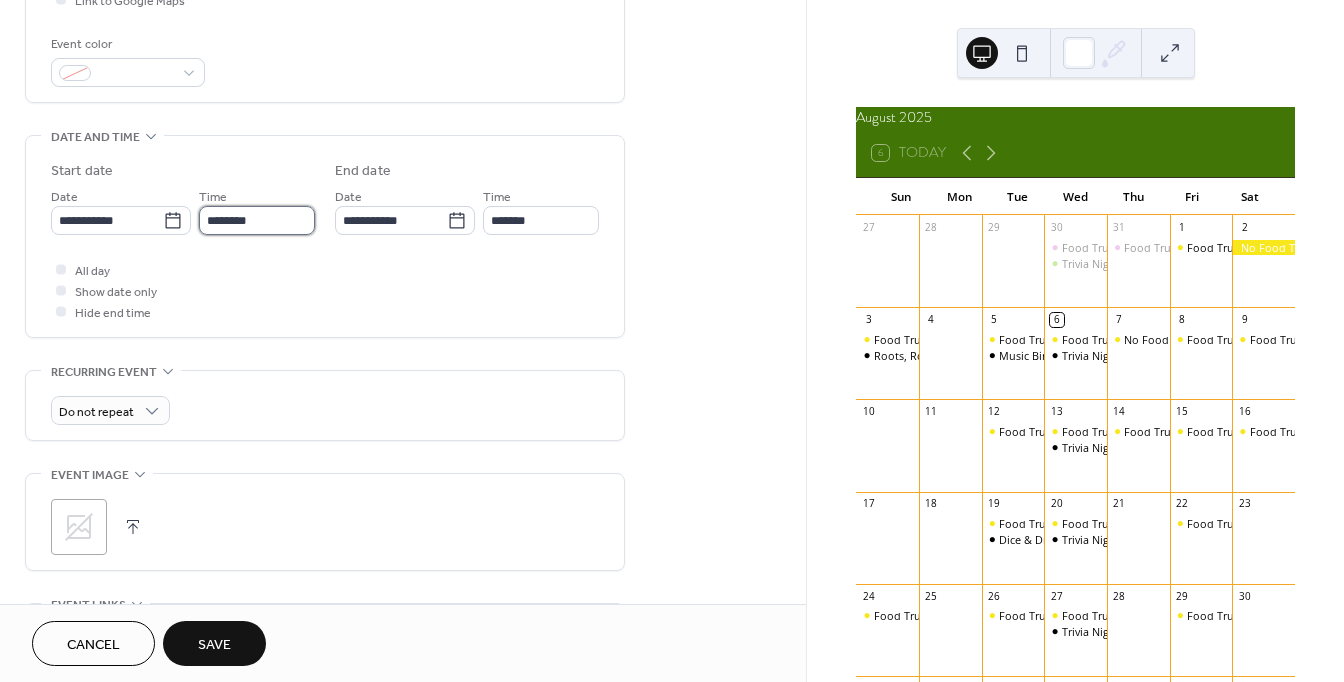 click on "********" at bounding box center (257, 220) 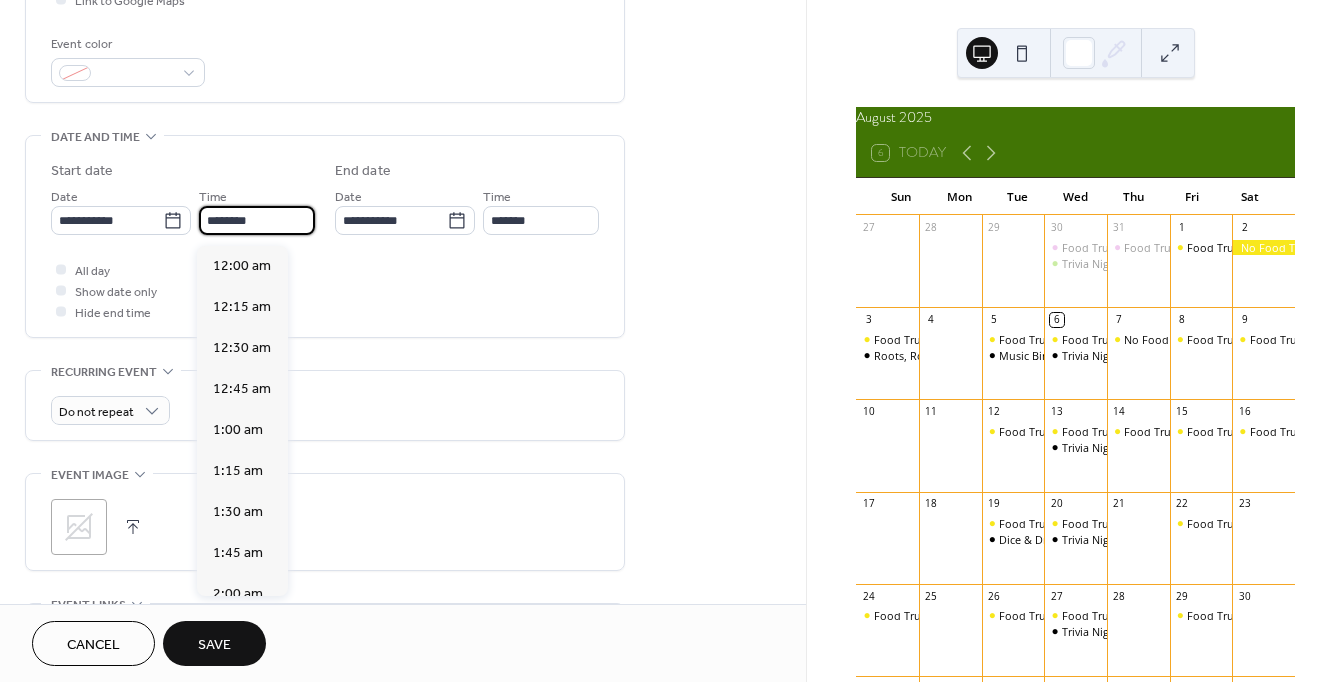 scroll, scrollTop: 1952, scrollLeft: 0, axis: vertical 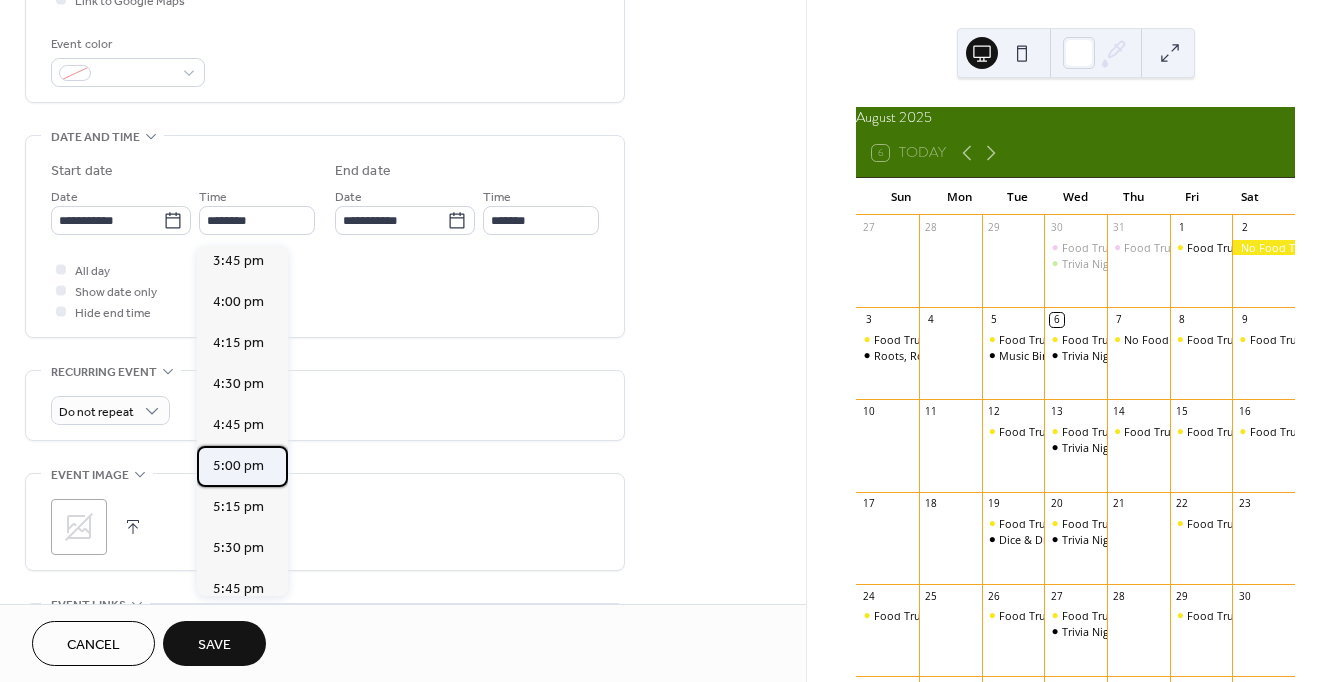 click on "5:00 pm" at bounding box center (238, 466) 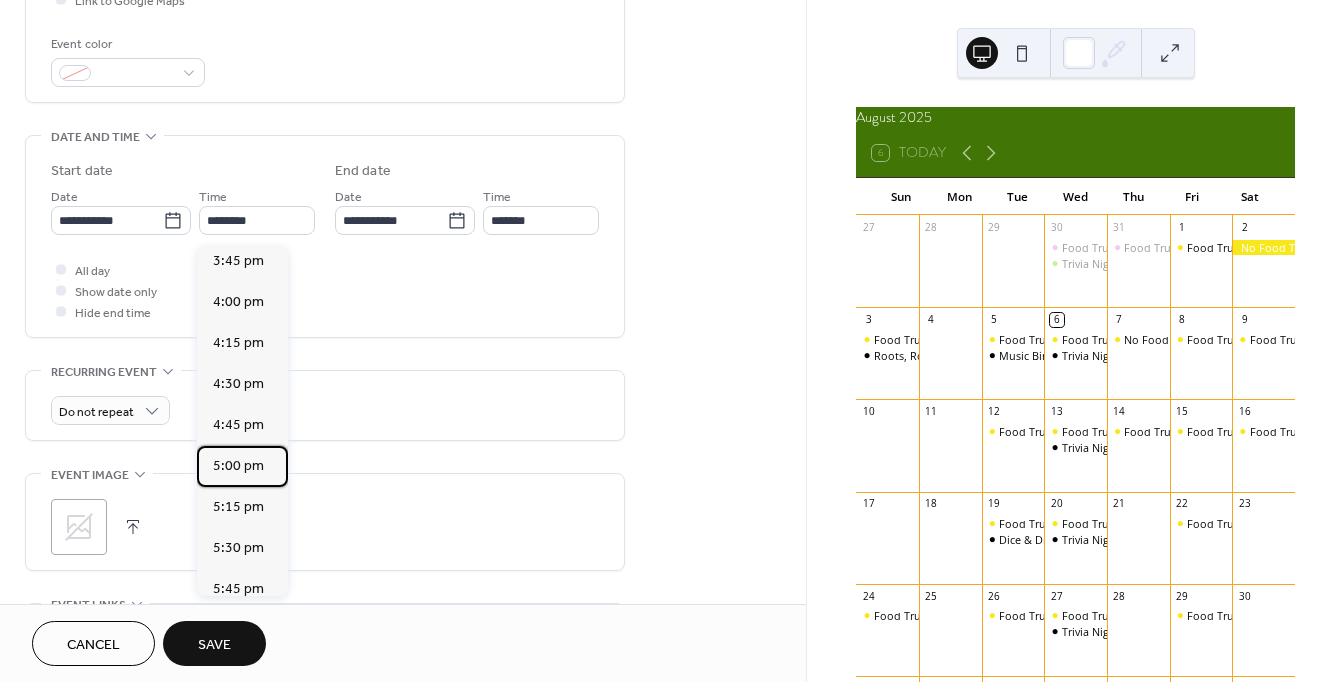 type on "*******" 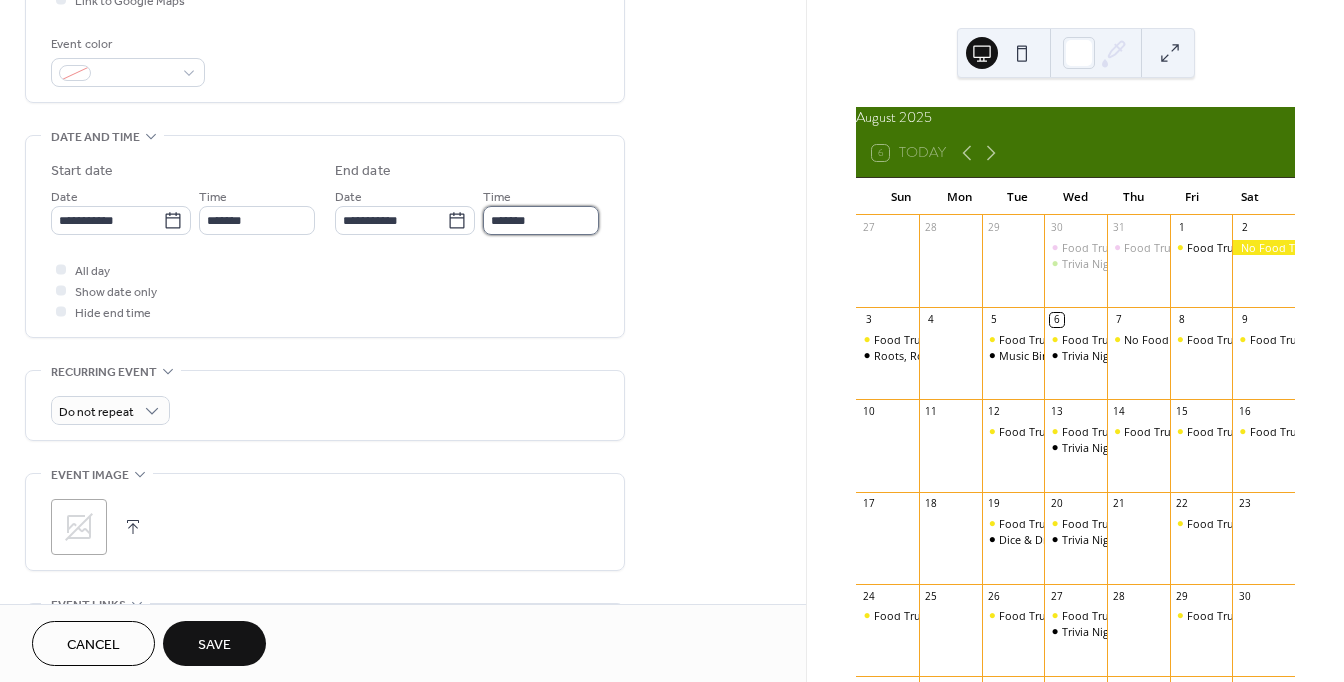 click on "*******" at bounding box center [541, 220] 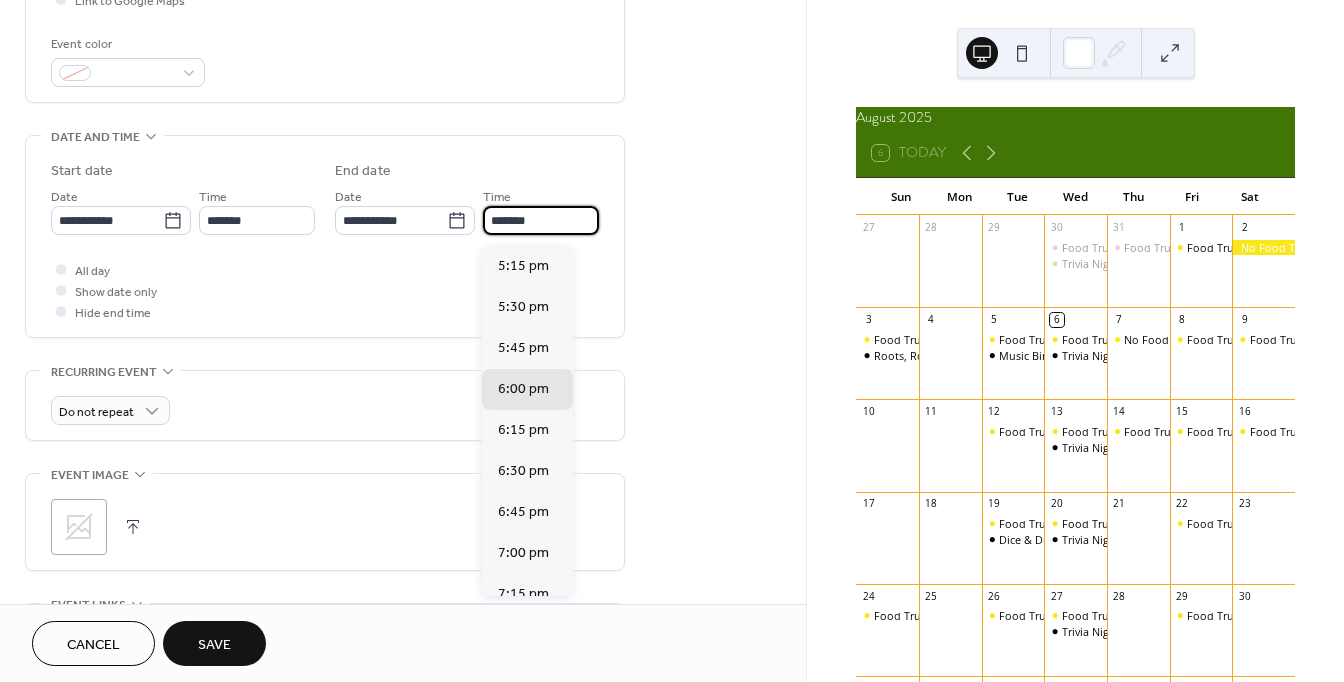 click on "**********" at bounding box center (325, 272) 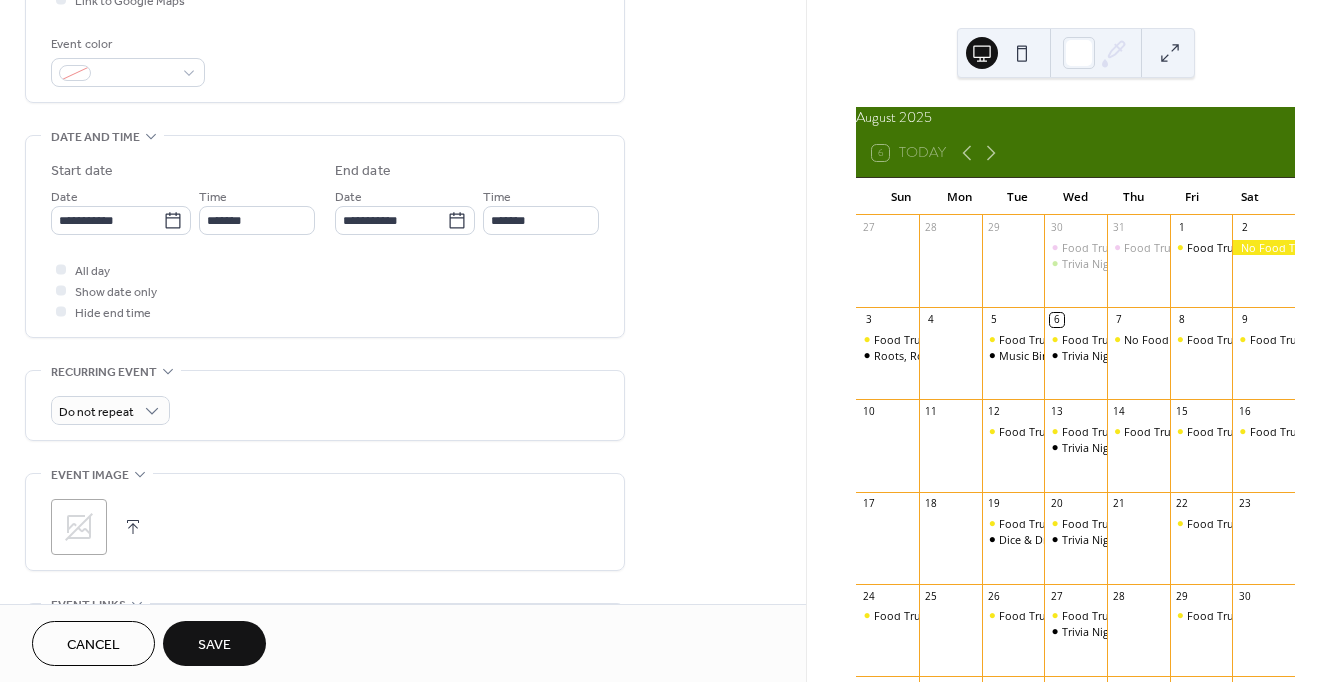 click on "**********" at bounding box center (325, 272) 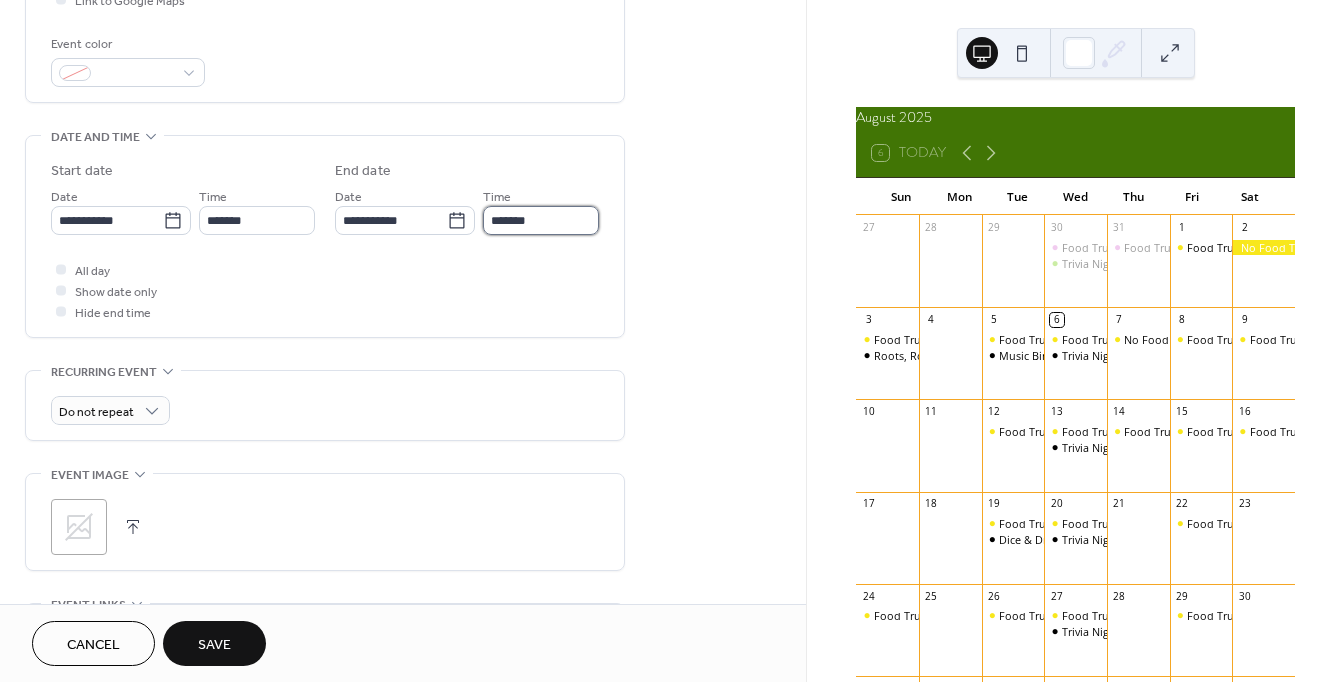 click on "*******" at bounding box center [541, 220] 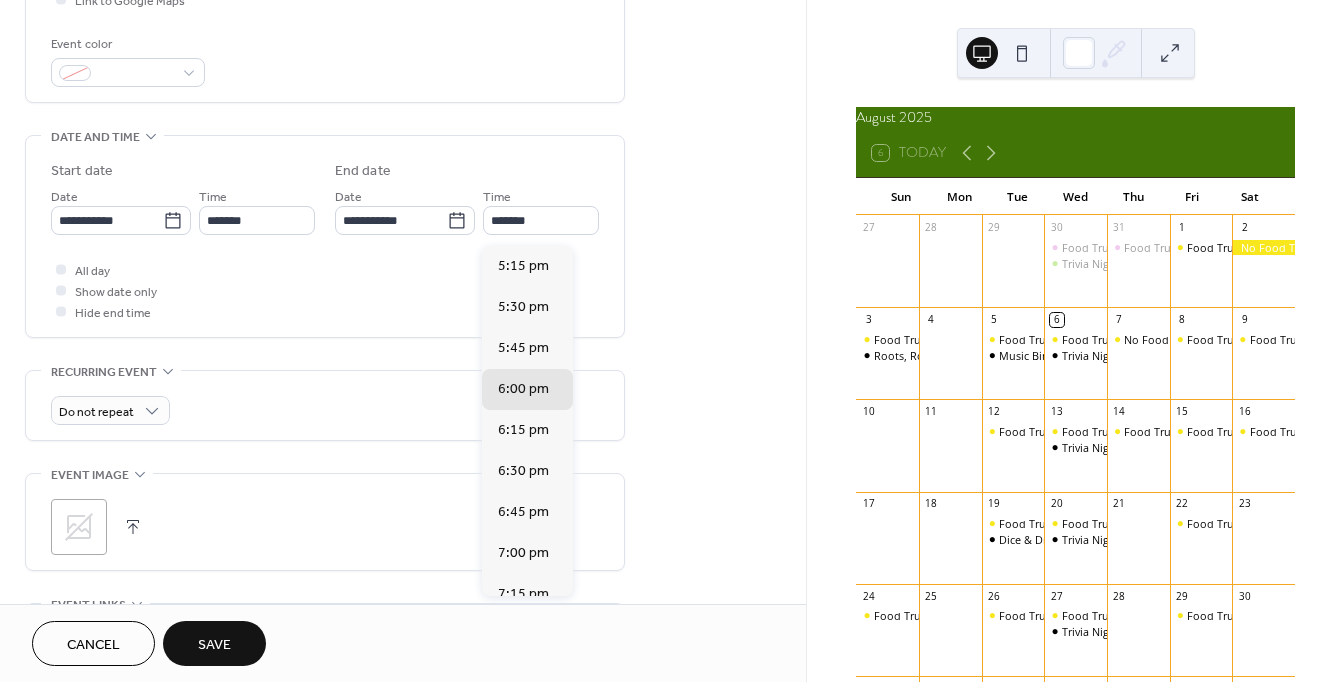 scroll, scrollTop: 318, scrollLeft: 0, axis: vertical 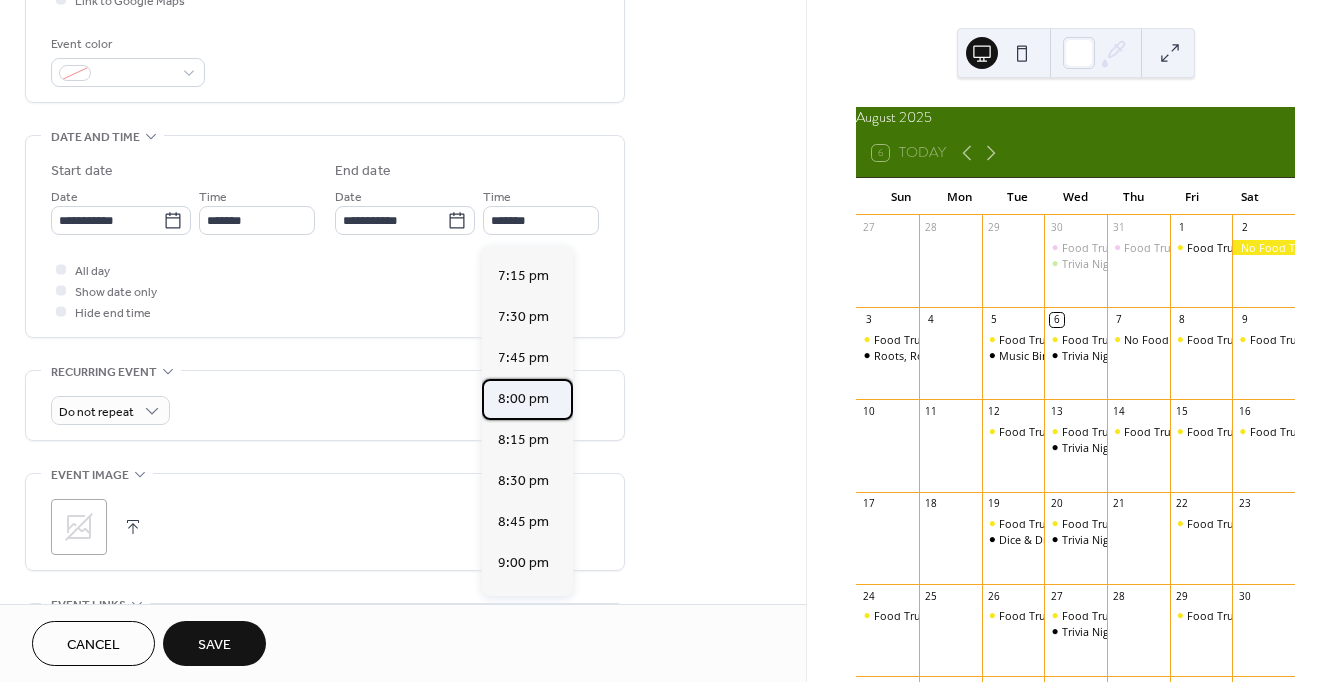 click on "8:00 pm" at bounding box center (527, 399) 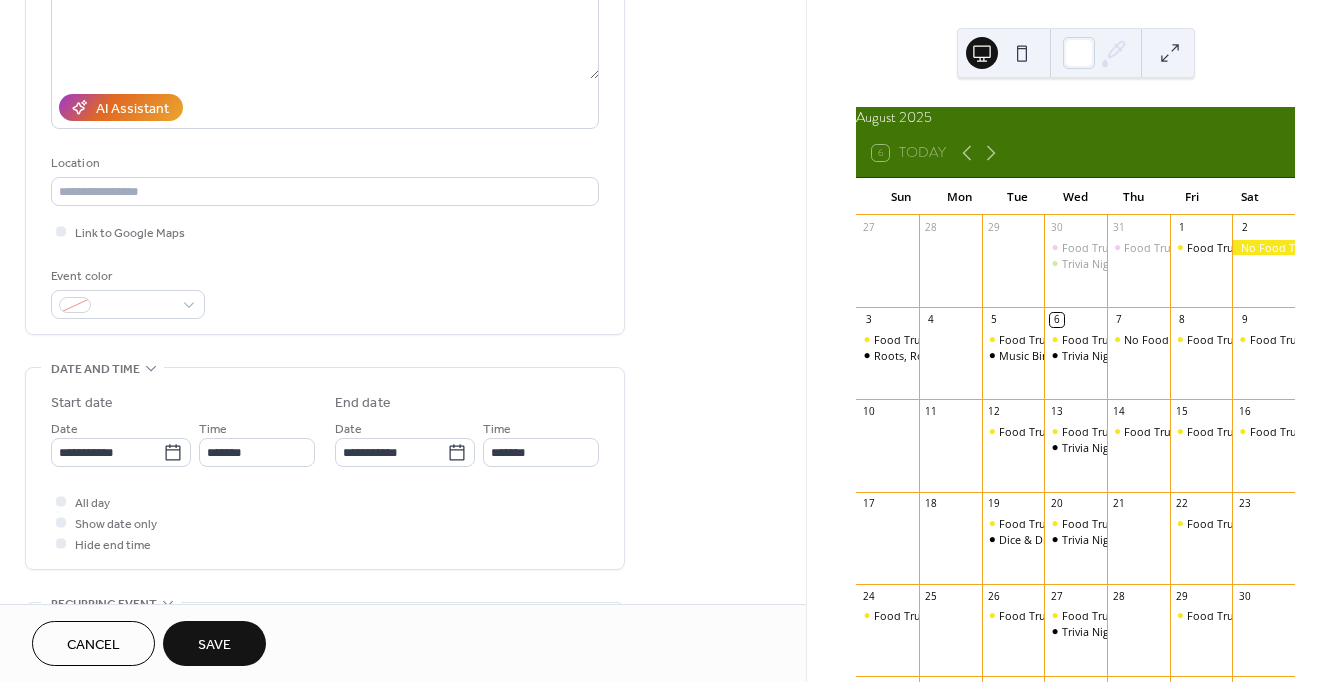 scroll, scrollTop: 282, scrollLeft: 0, axis: vertical 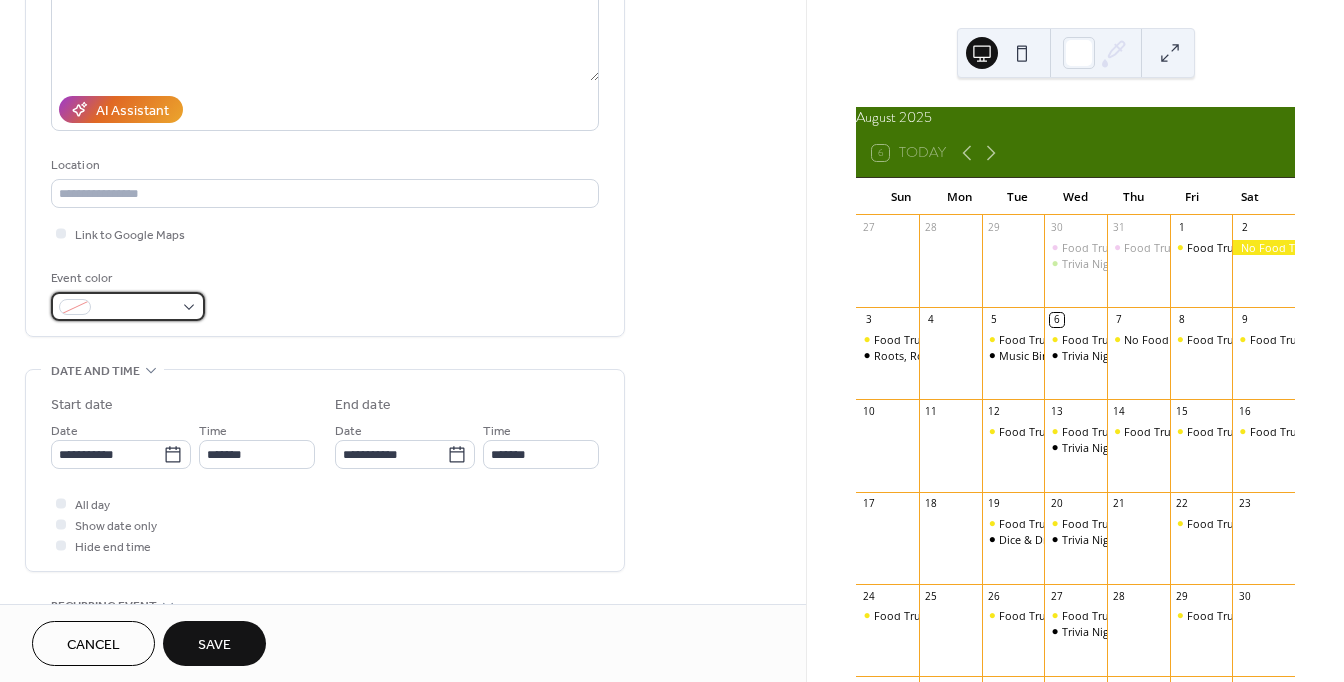 click at bounding box center (128, 306) 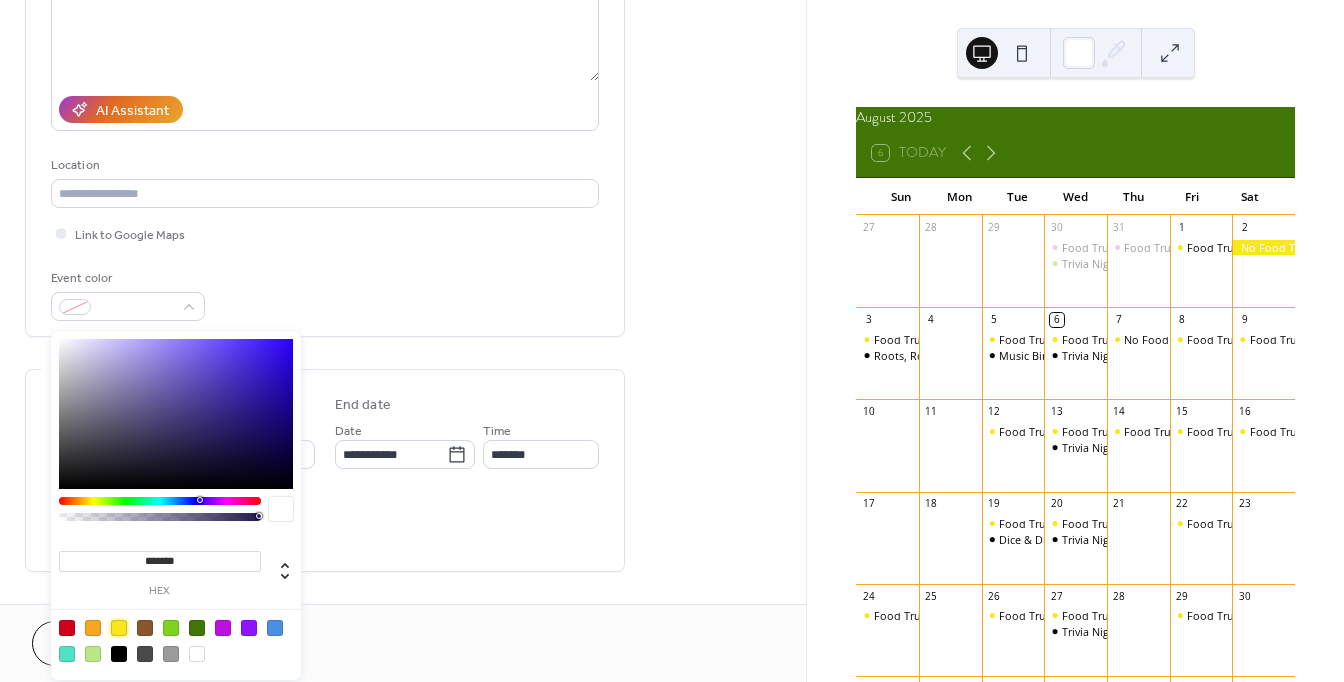 click at bounding box center (119, 628) 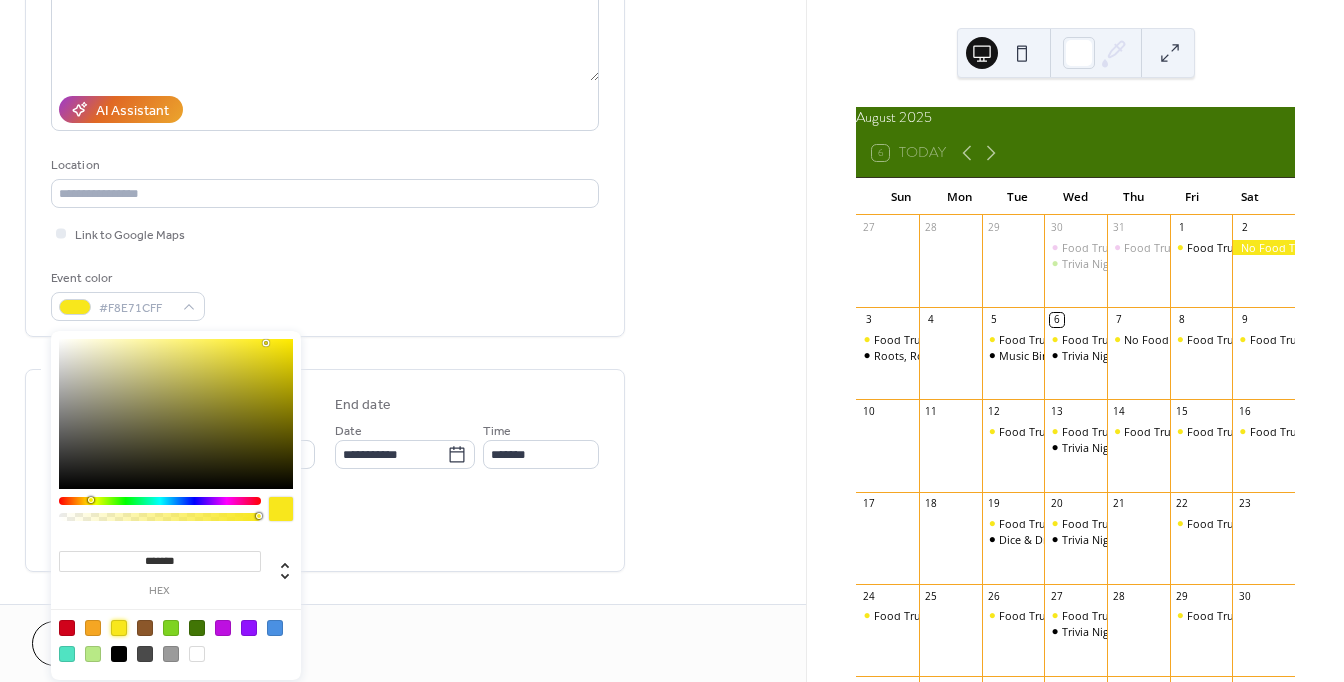 click on "**********" at bounding box center [403, 516] 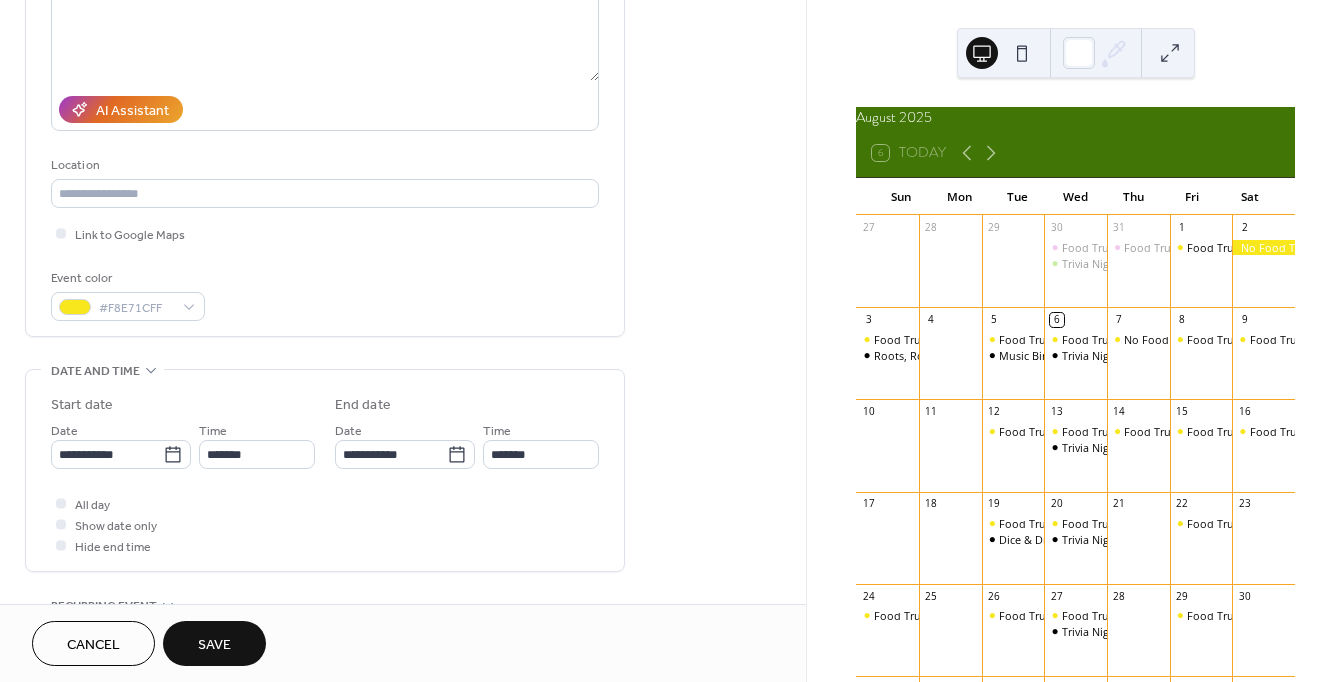 click on "Save" at bounding box center [214, 645] 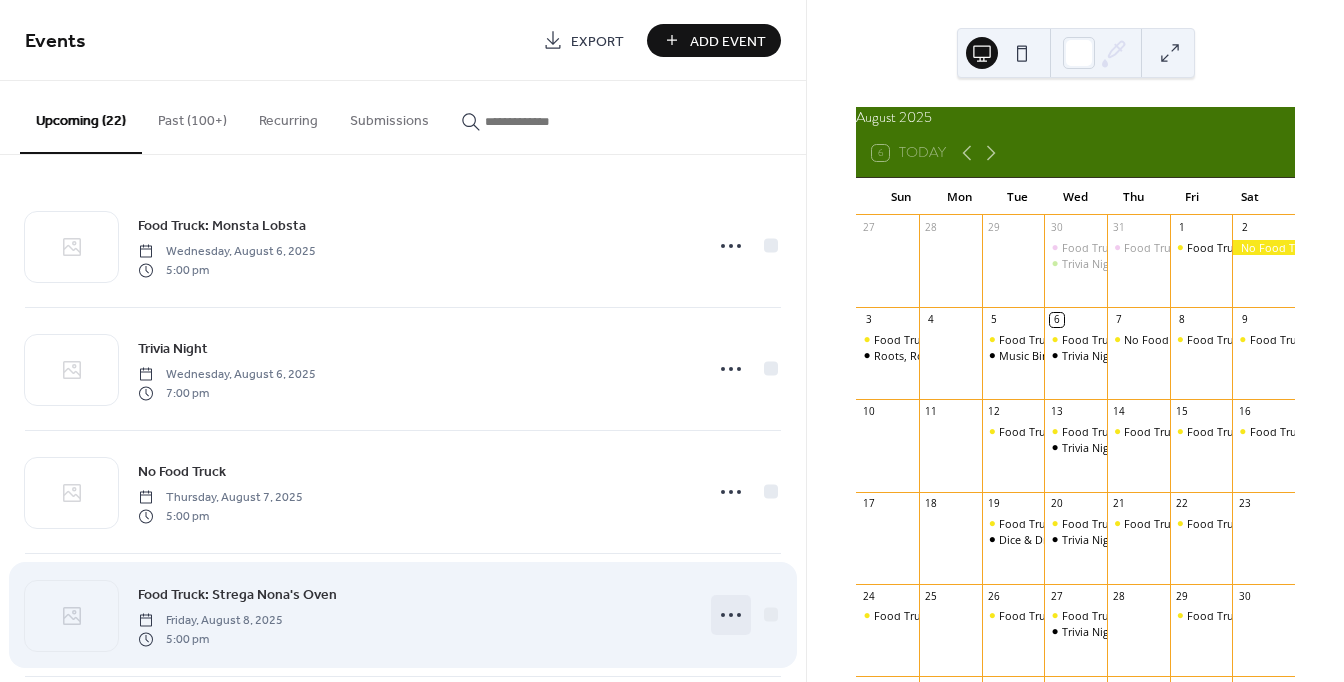 click 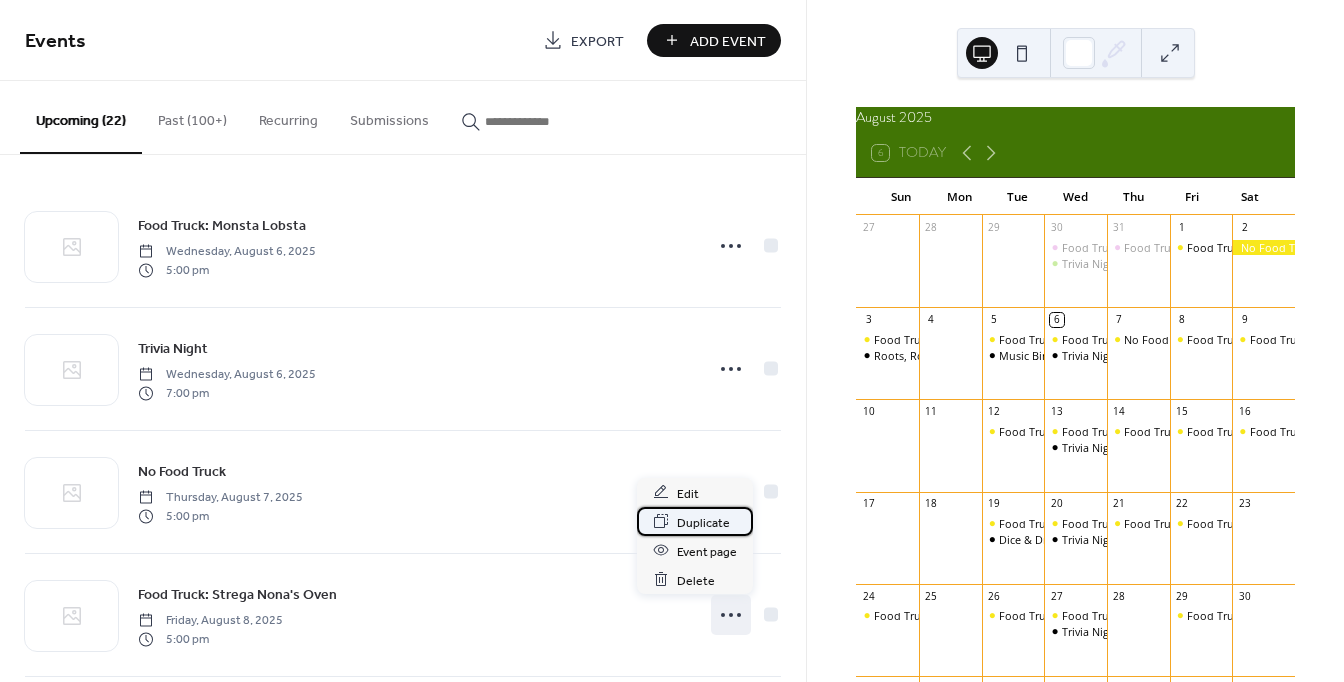 click on "Duplicate" at bounding box center [703, 522] 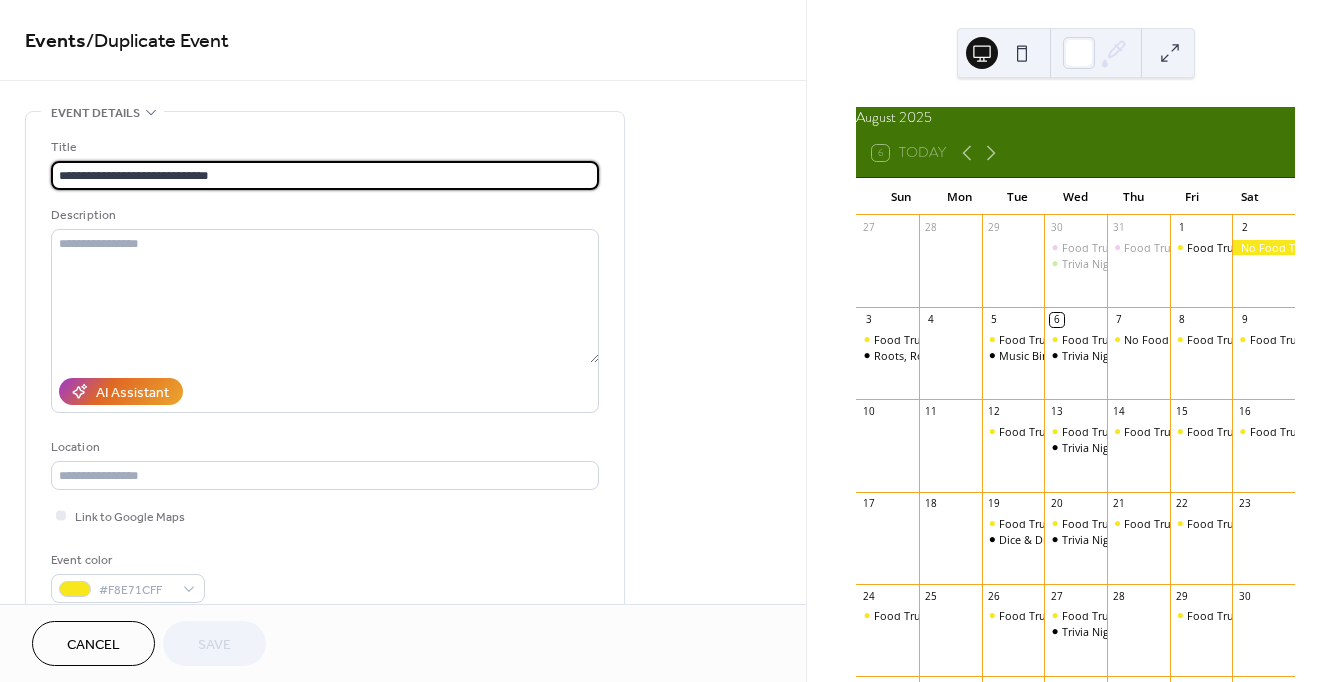 drag, startPoint x: 125, startPoint y: 174, endPoint x: 315, endPoint y: 182, distance: 190.16835 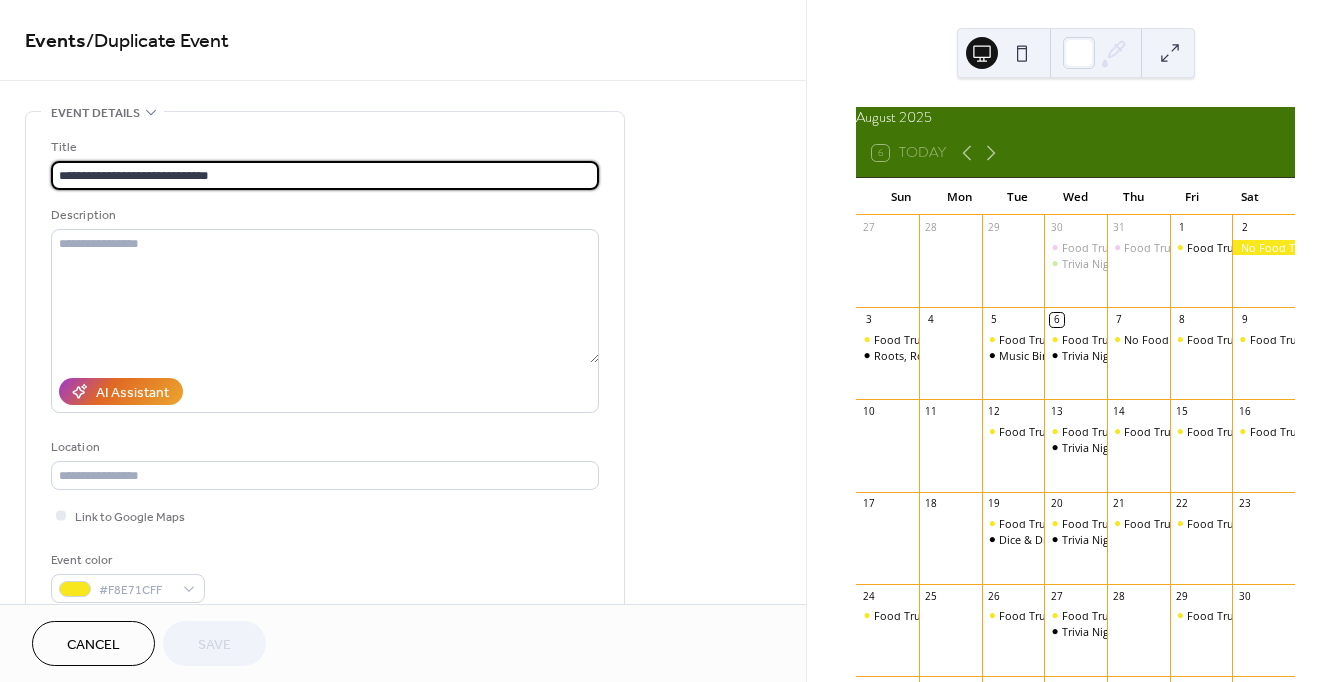 click on "**********" at bounding box center (325, 175) 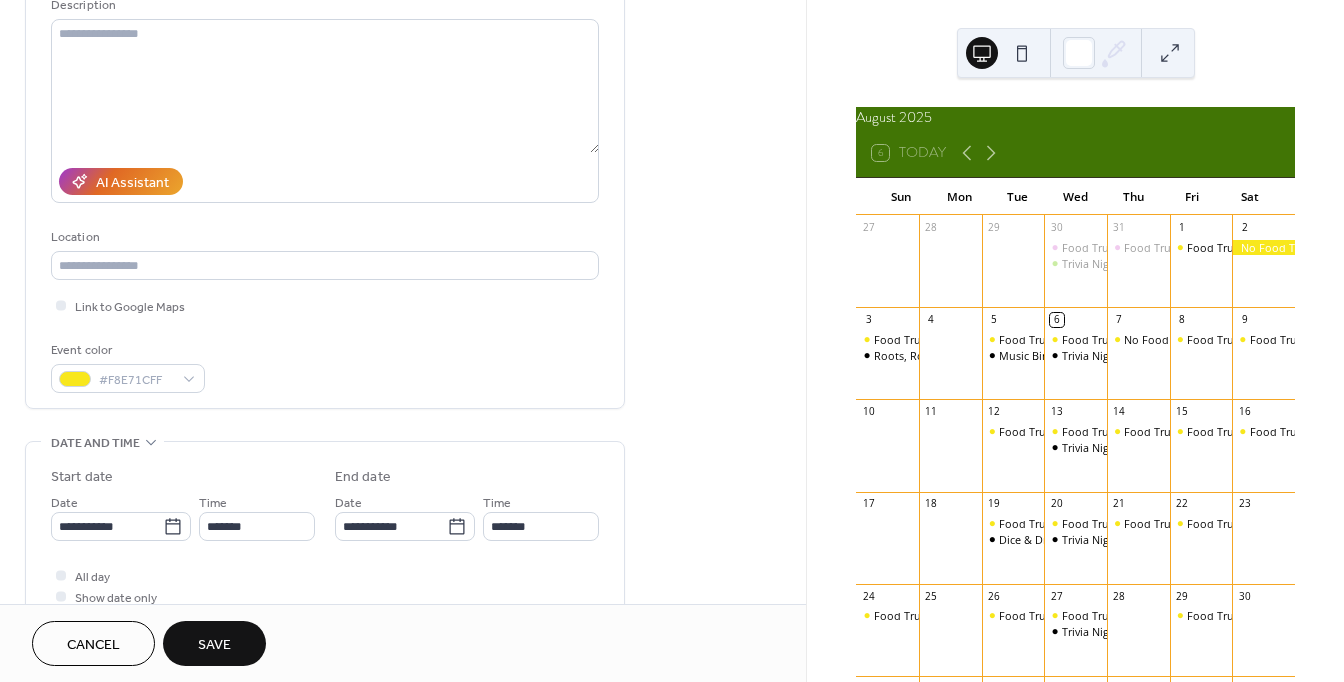 scroll, scrollTop: 216, scrollLeft: 0, axis: vertical 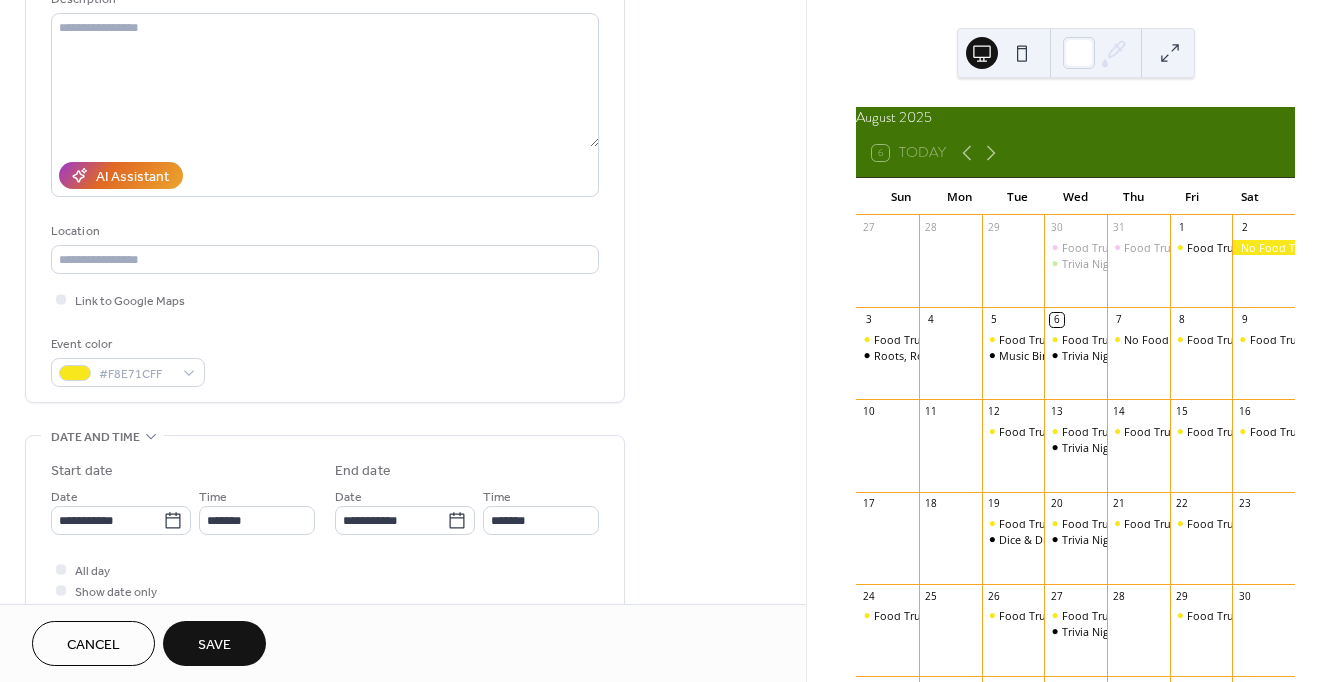 type on "**********" 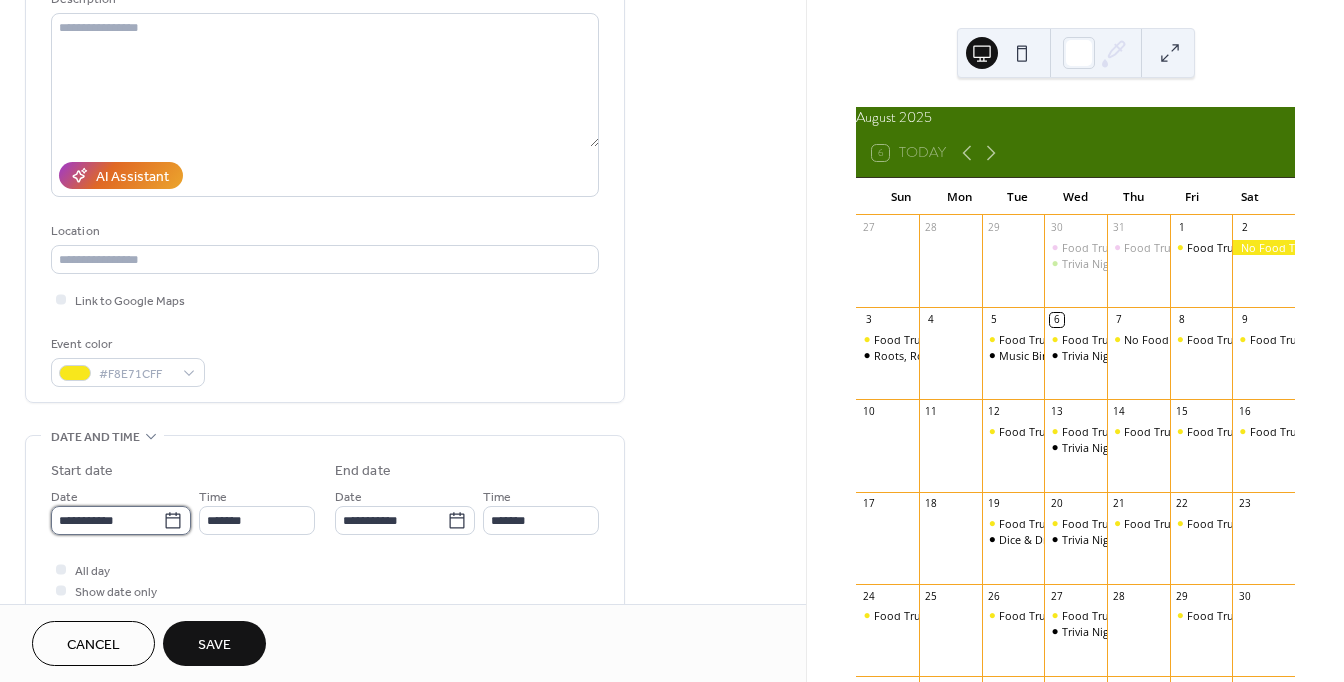 click on "**********" at bounding box center [107, 520] 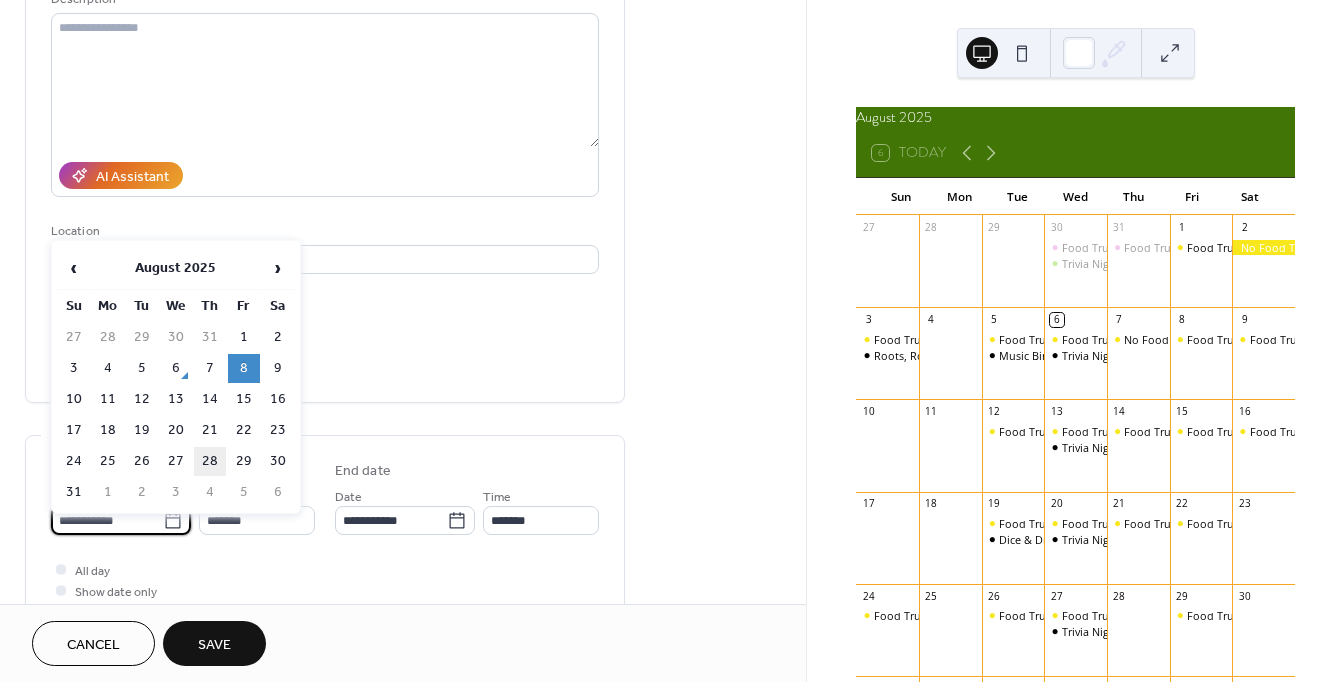 click on "28" at bounding box center (210, 461) 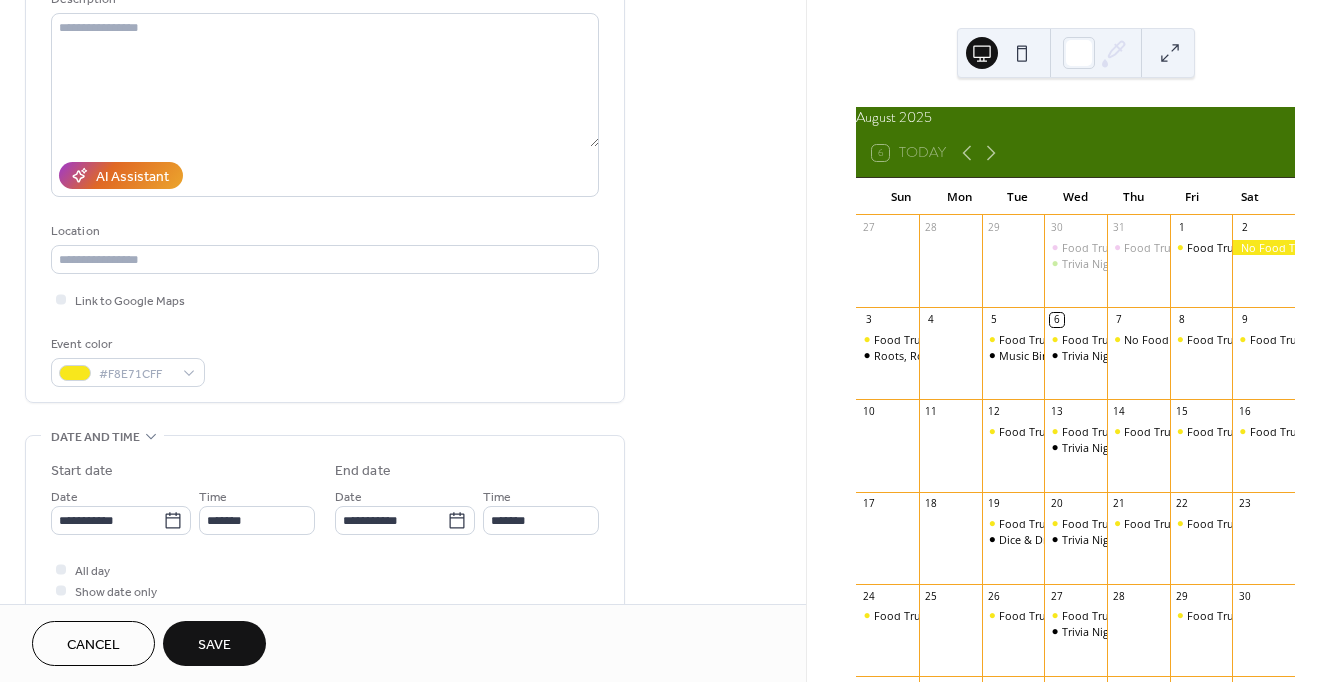 click on "Save" at bounding box center (214, 643) 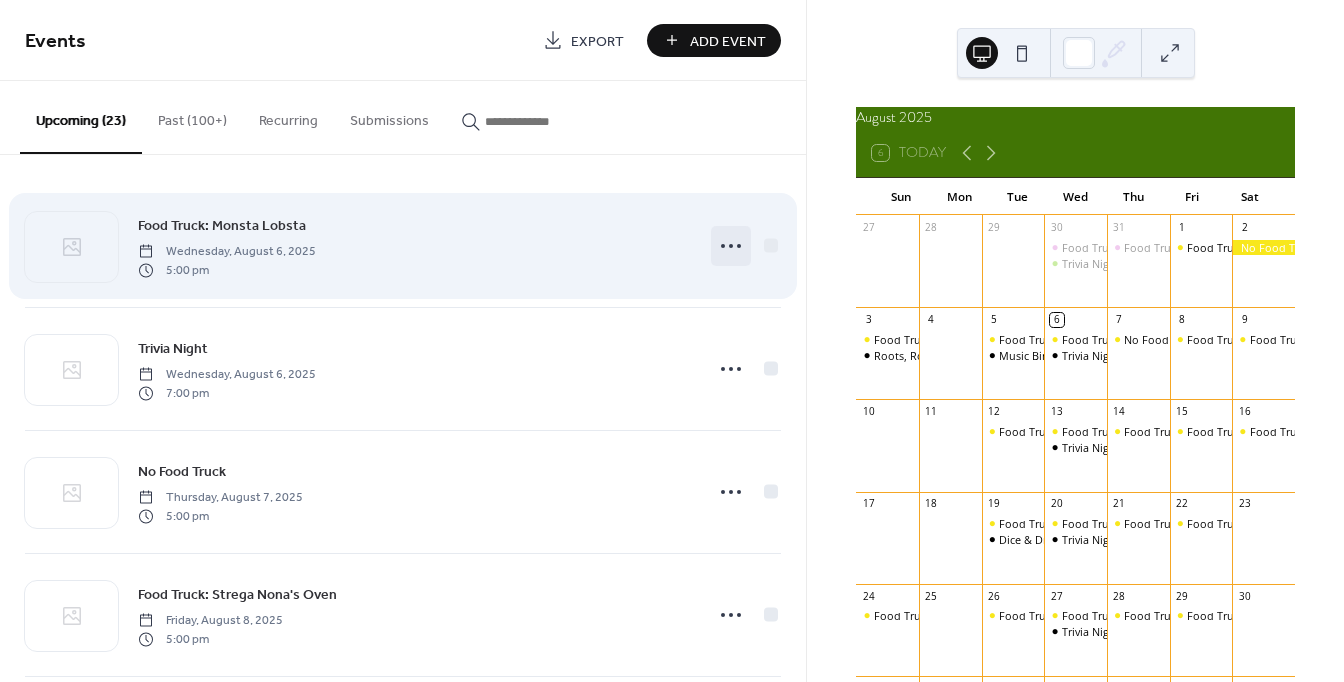 click 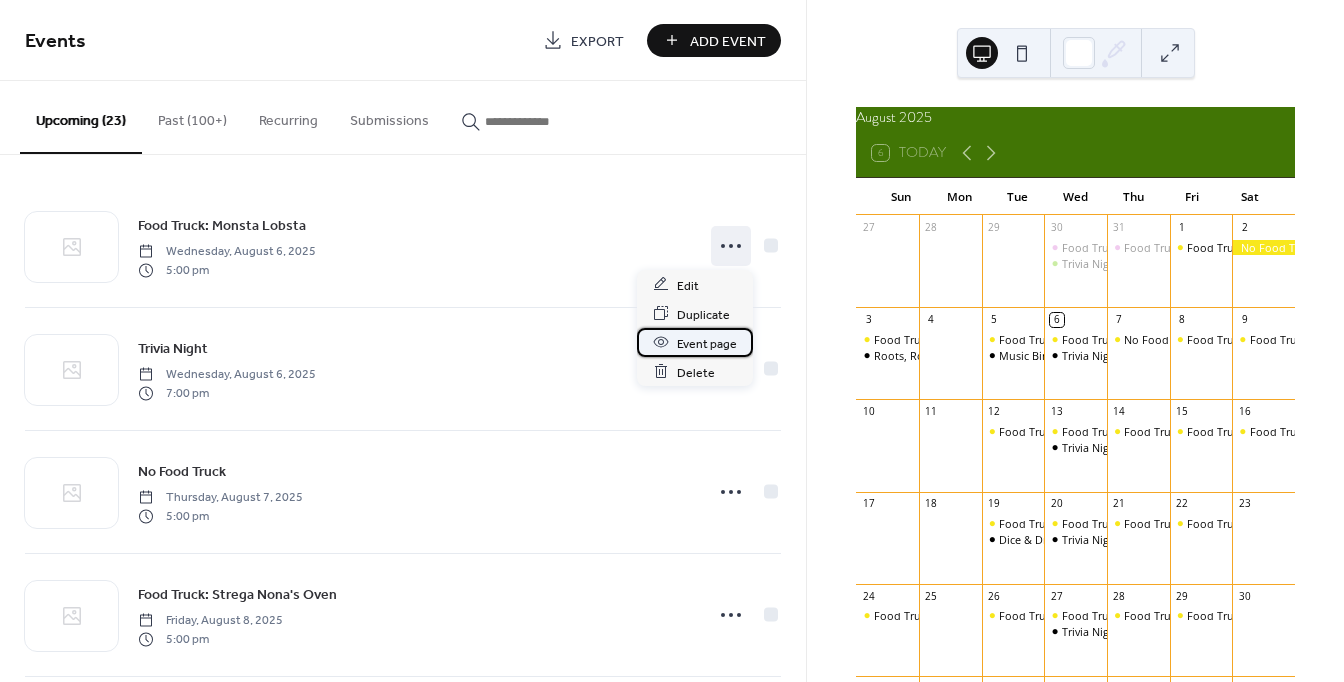 click on "Event page" at bounding box center (695, 342) 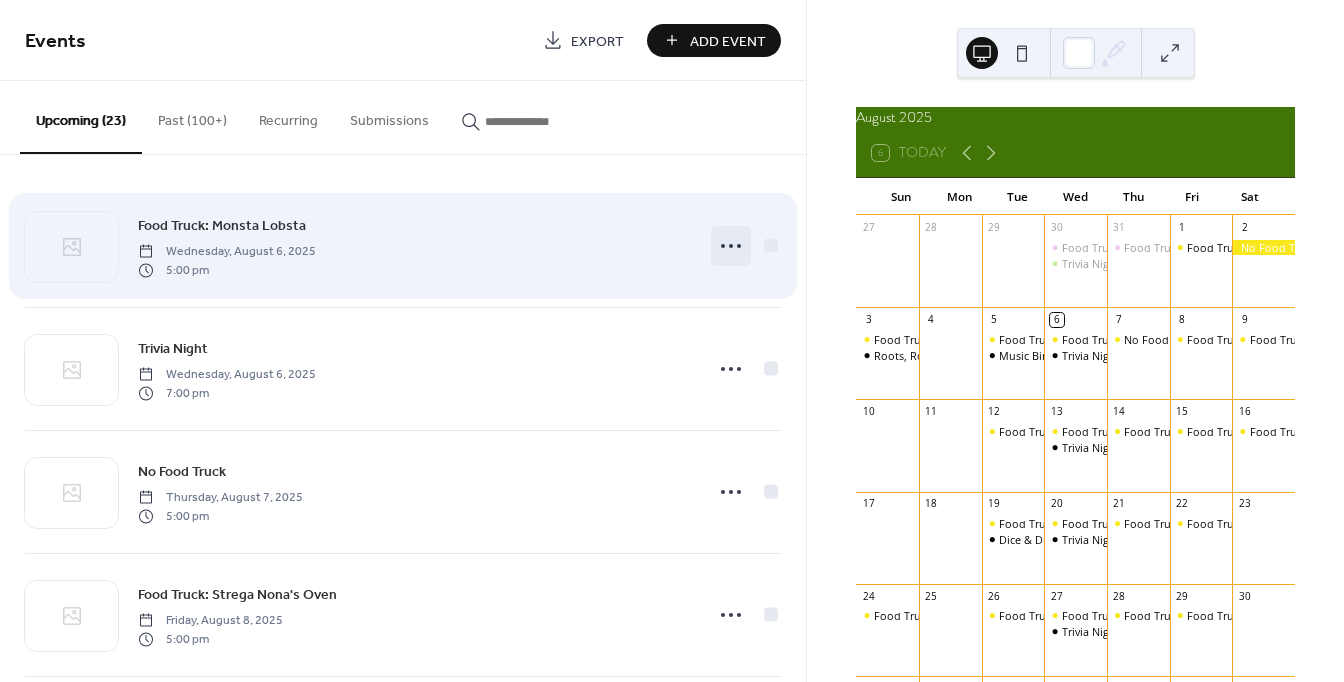 click 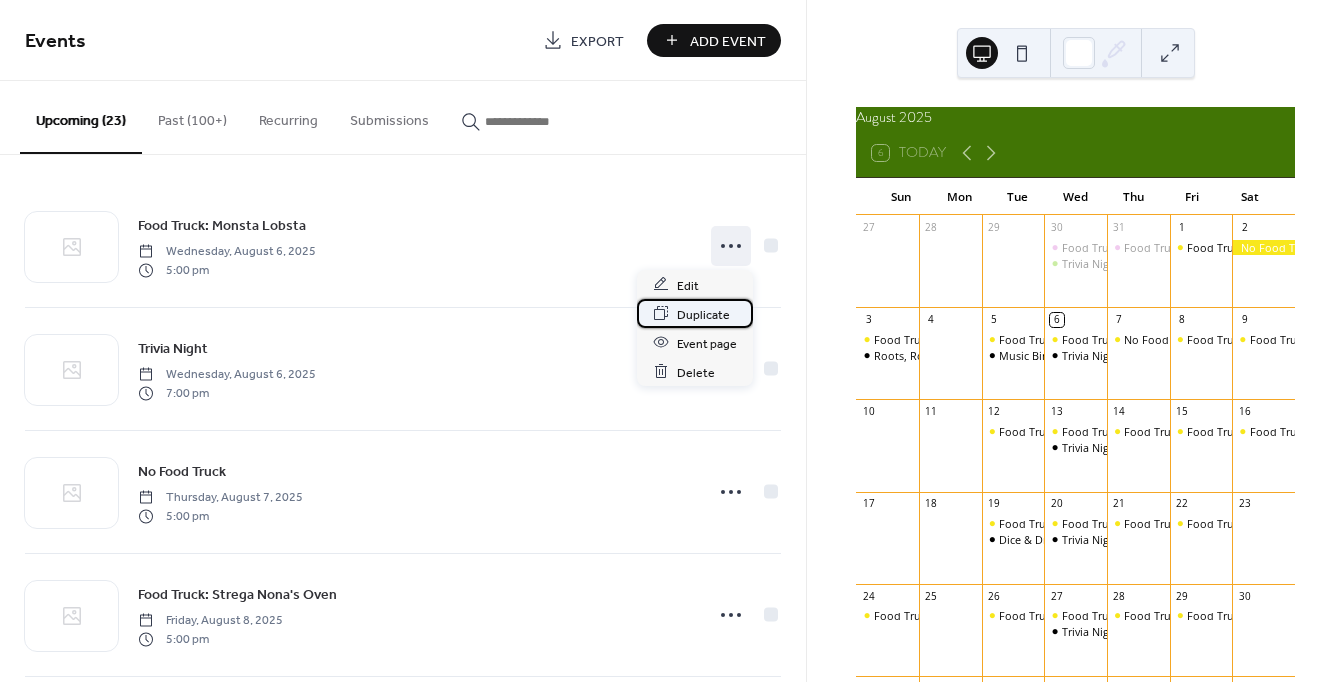 click on "Duplicate" at bounding box center (703, 314) 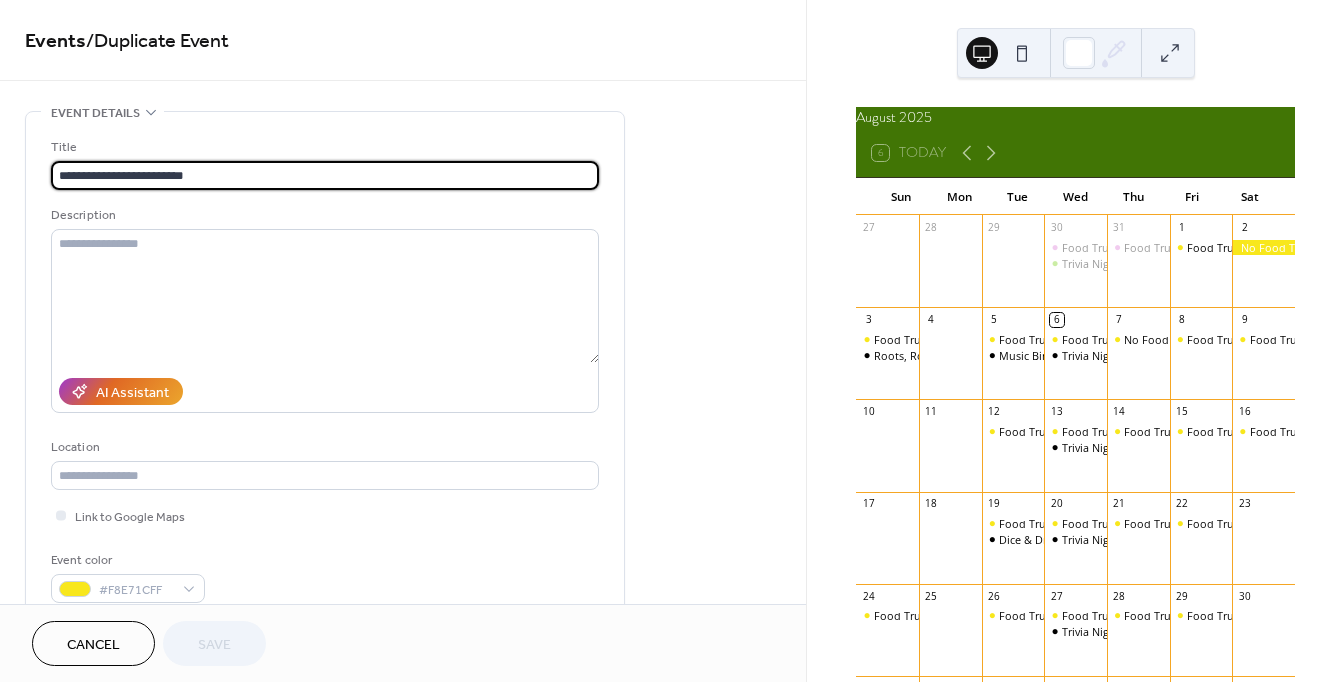 drag, startPoint x: 126, startPoint y: 171, endPoint x: 271, endPoint y: 176, distance: 145.08618 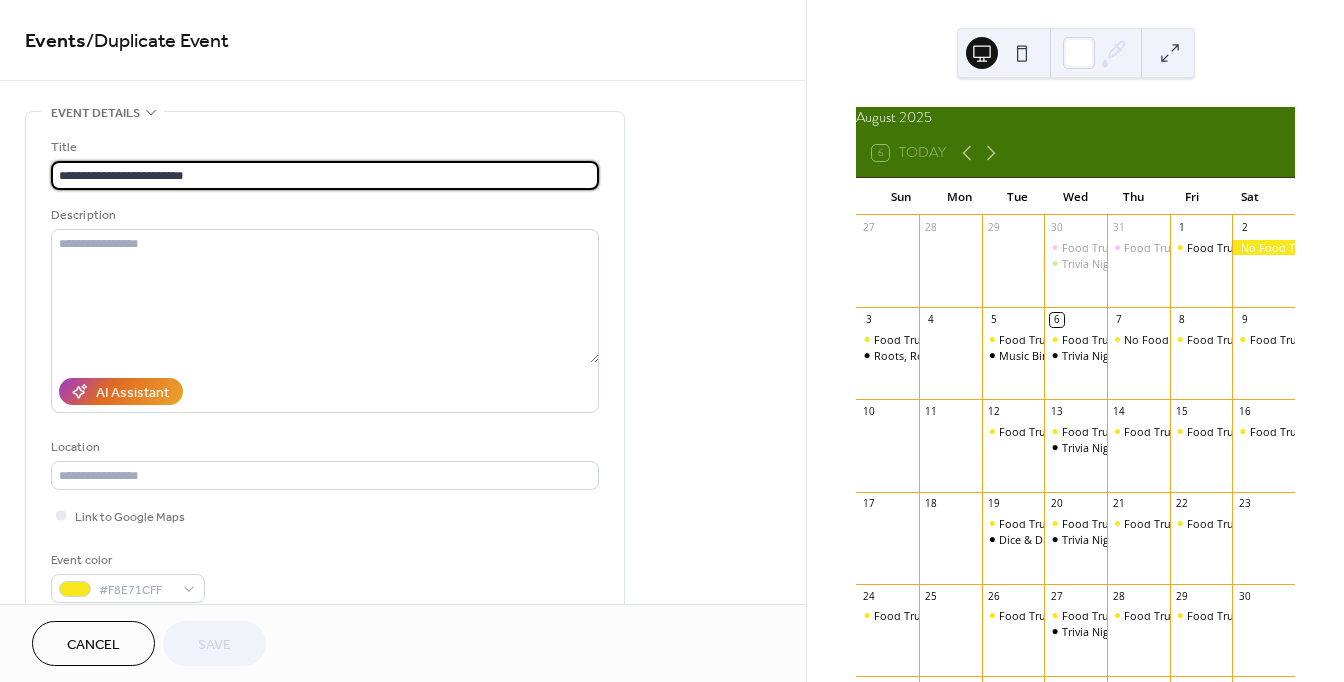 click on "**********" at bounding box center (325, 175) 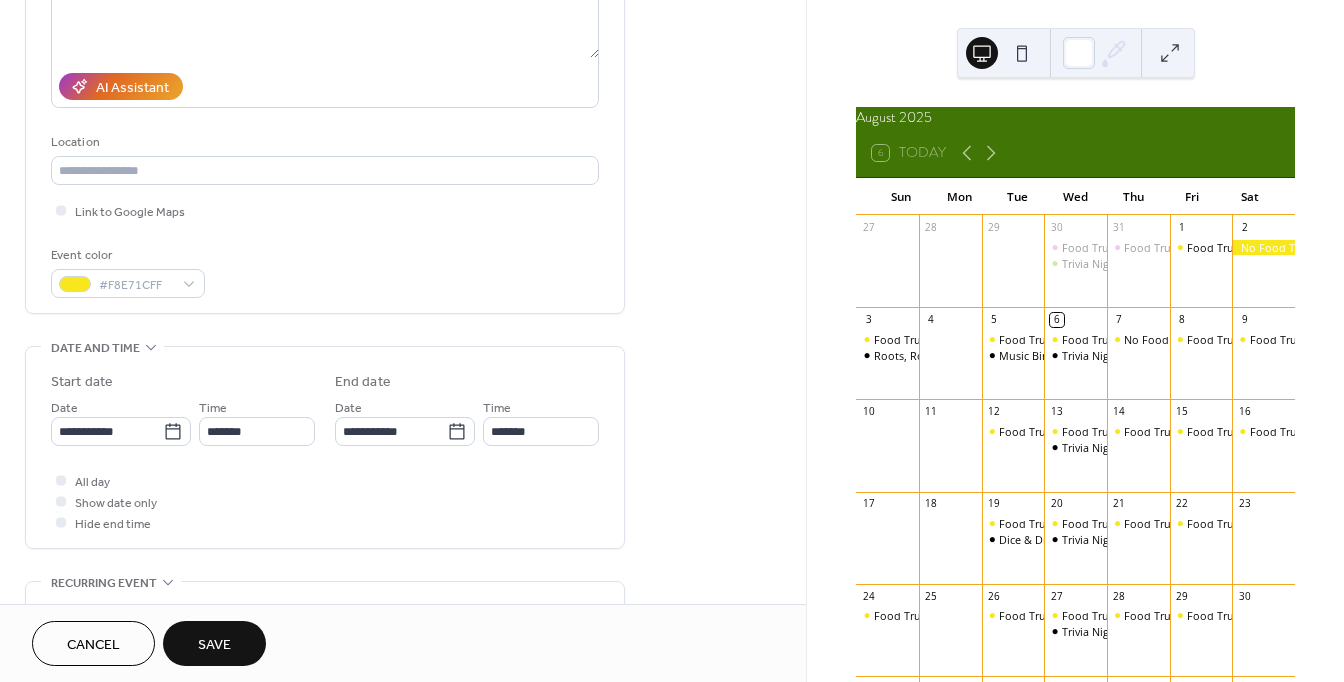 scroll, scrollTop: 300, scrollLeft: 0, axis: vertical 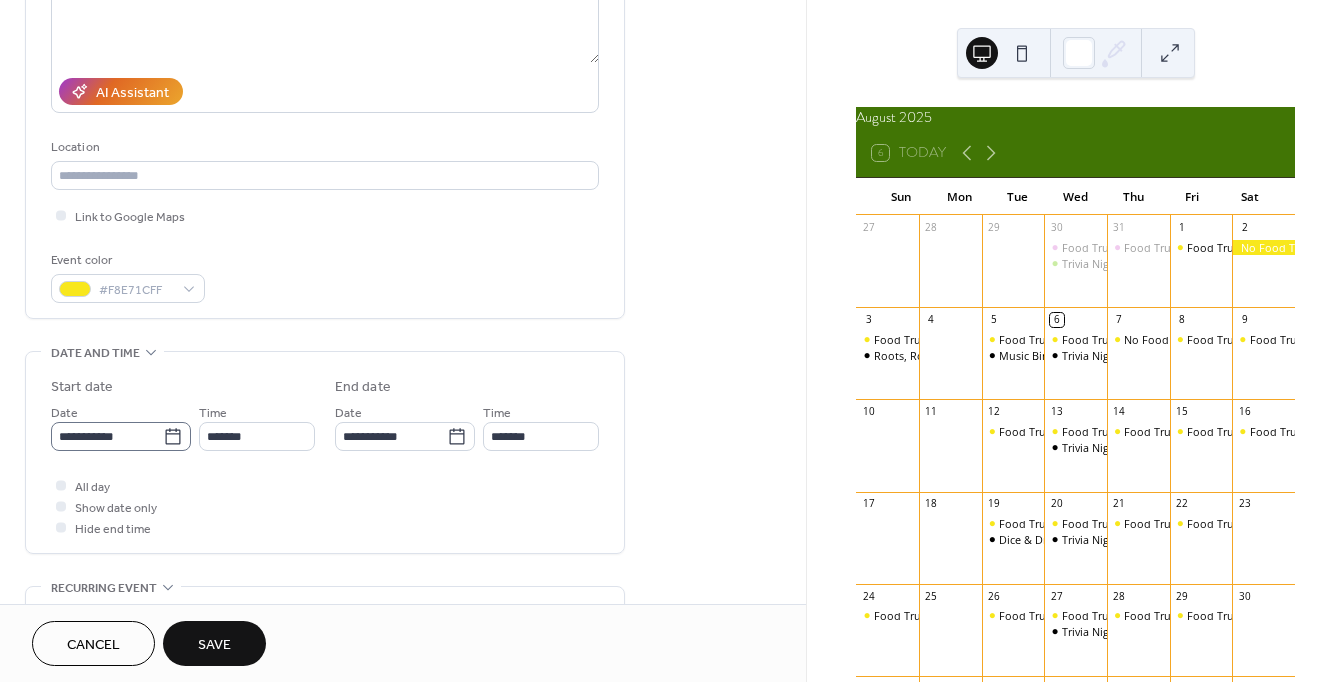 type on "**********" 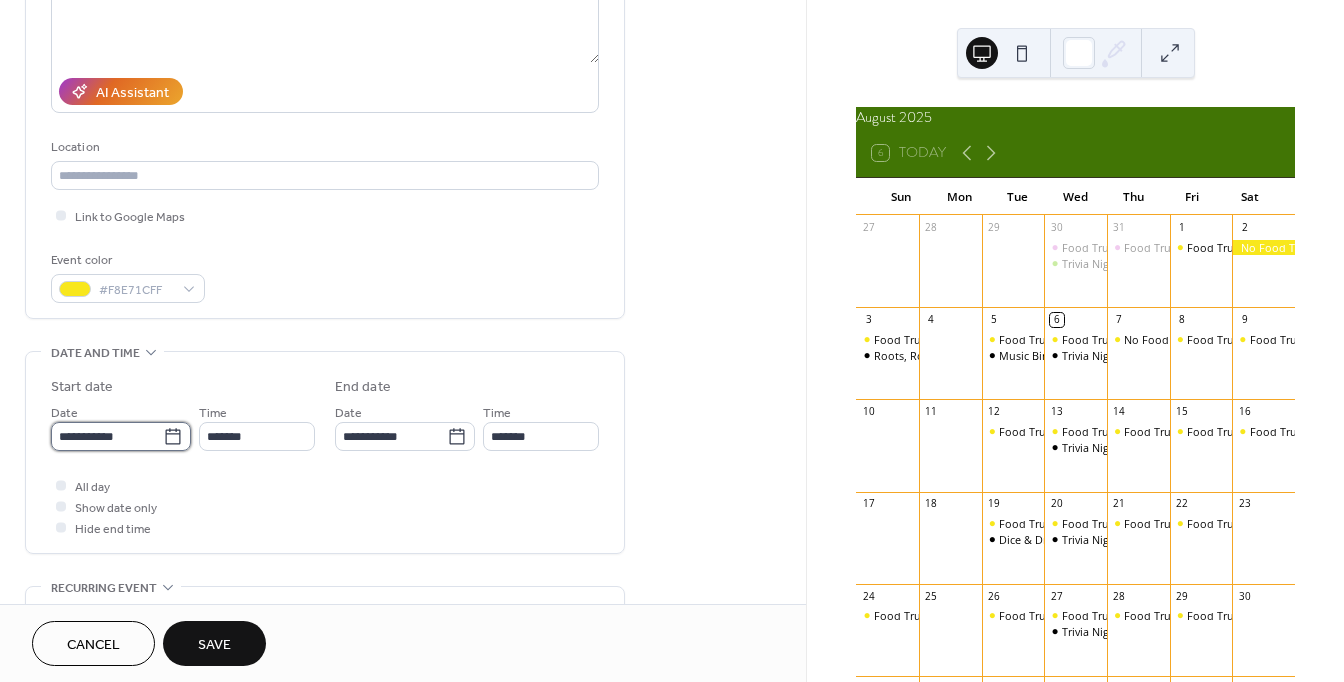 click on "**********" at bounding box center [107, 436] 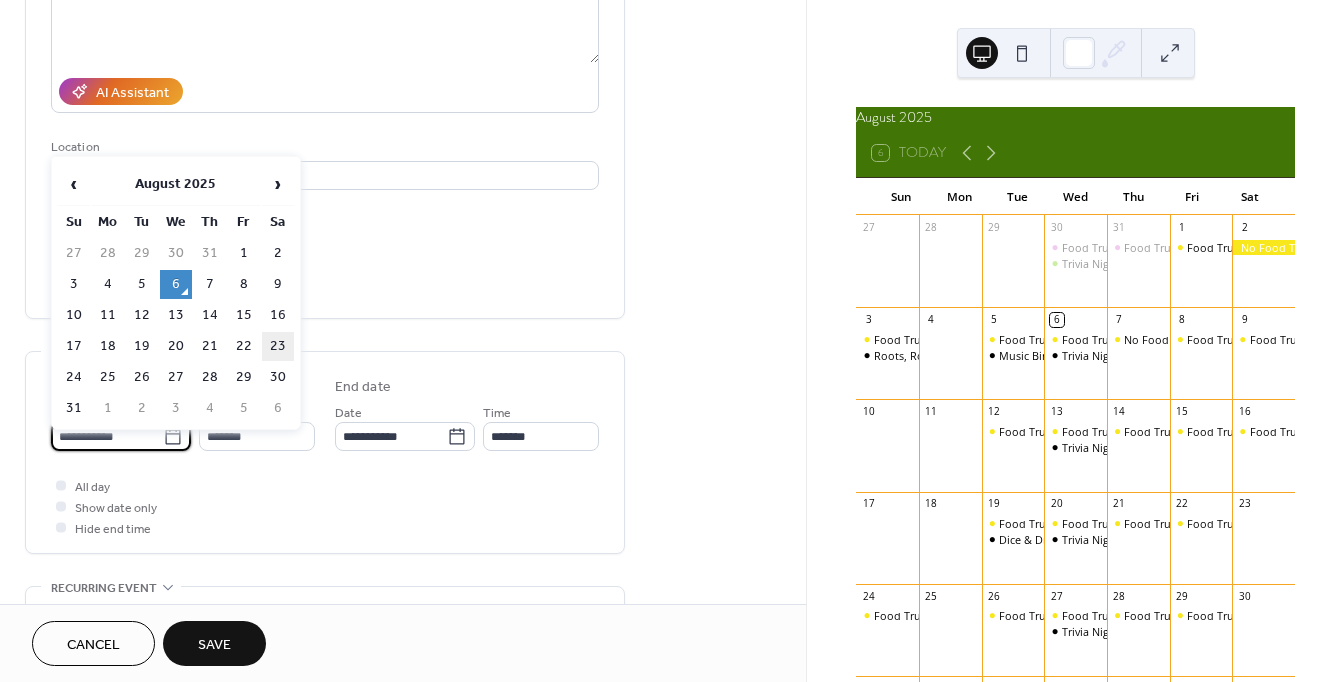 click on "23" at bounding box center (278, 346) 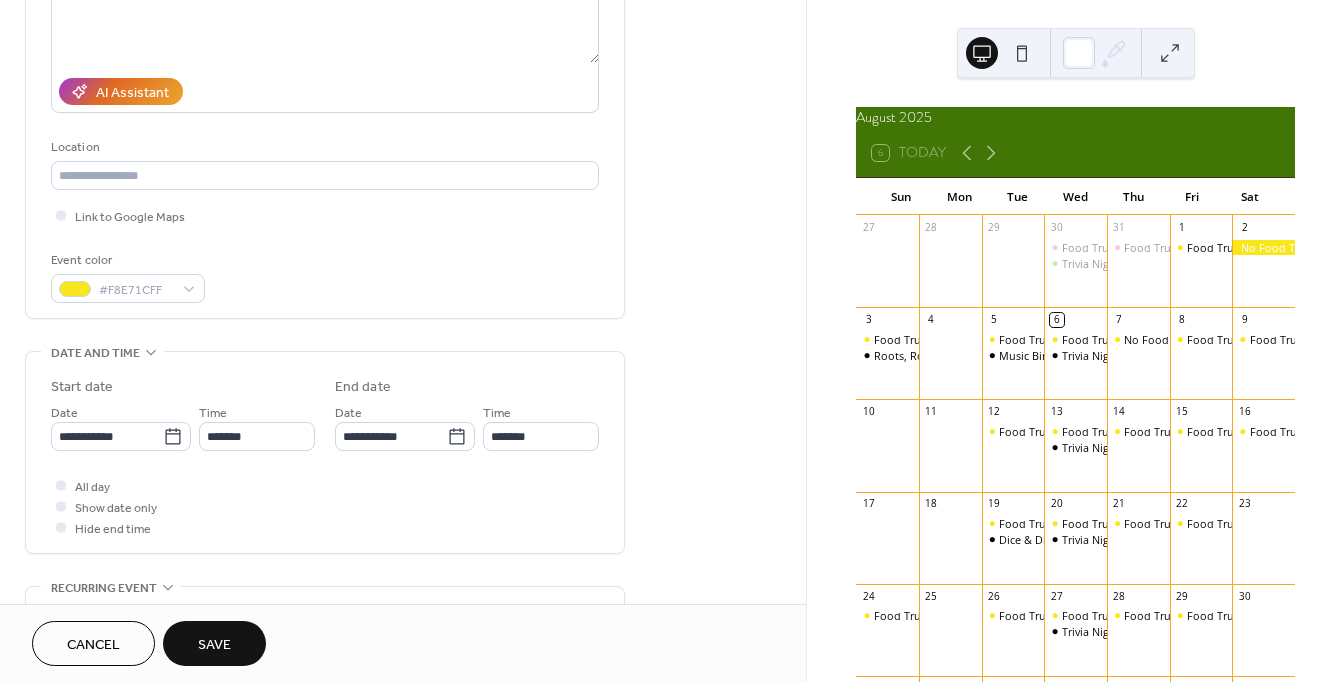click on "Save" at bounding box center (214, 645) 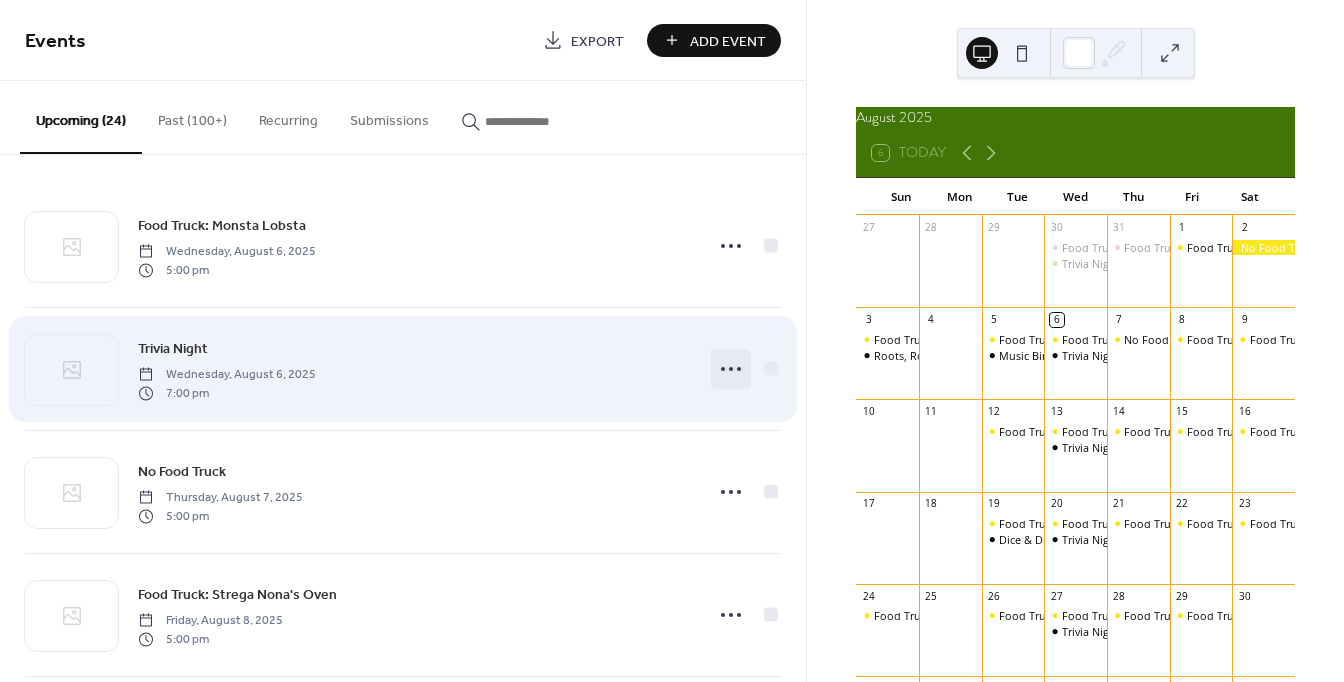 click 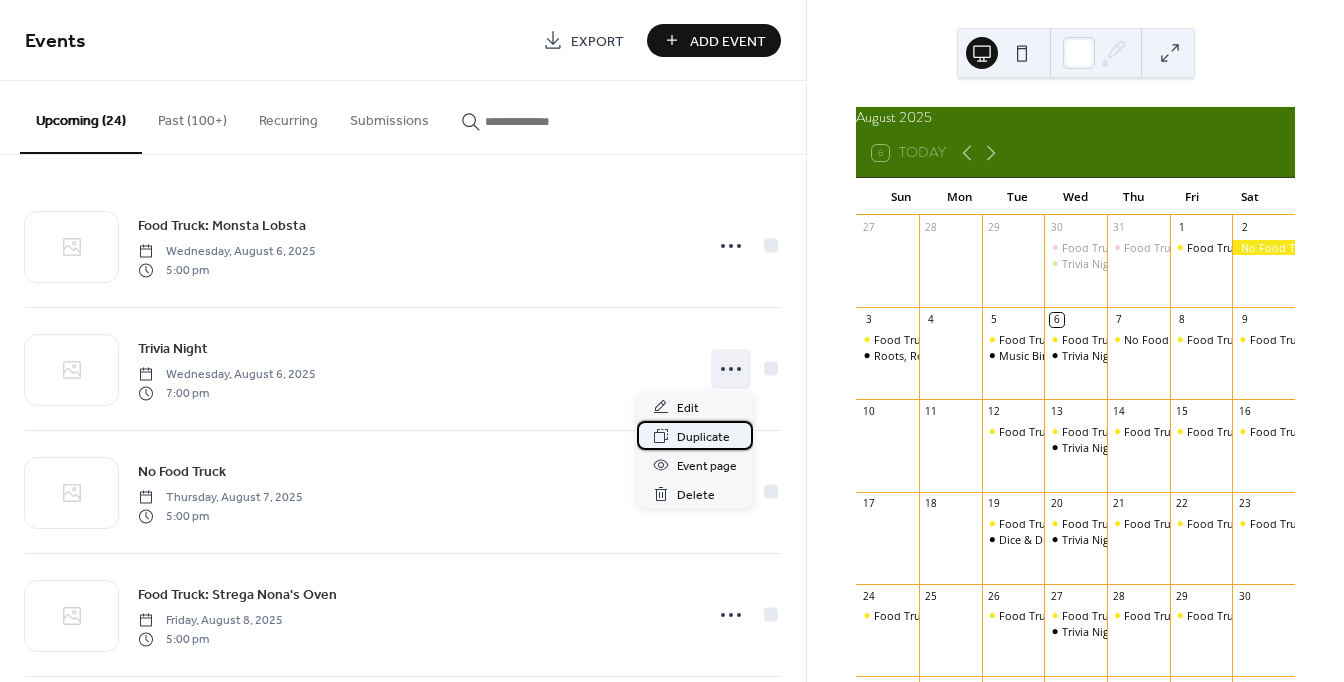 click on "Duplicate" at bounding box center (703, 437) 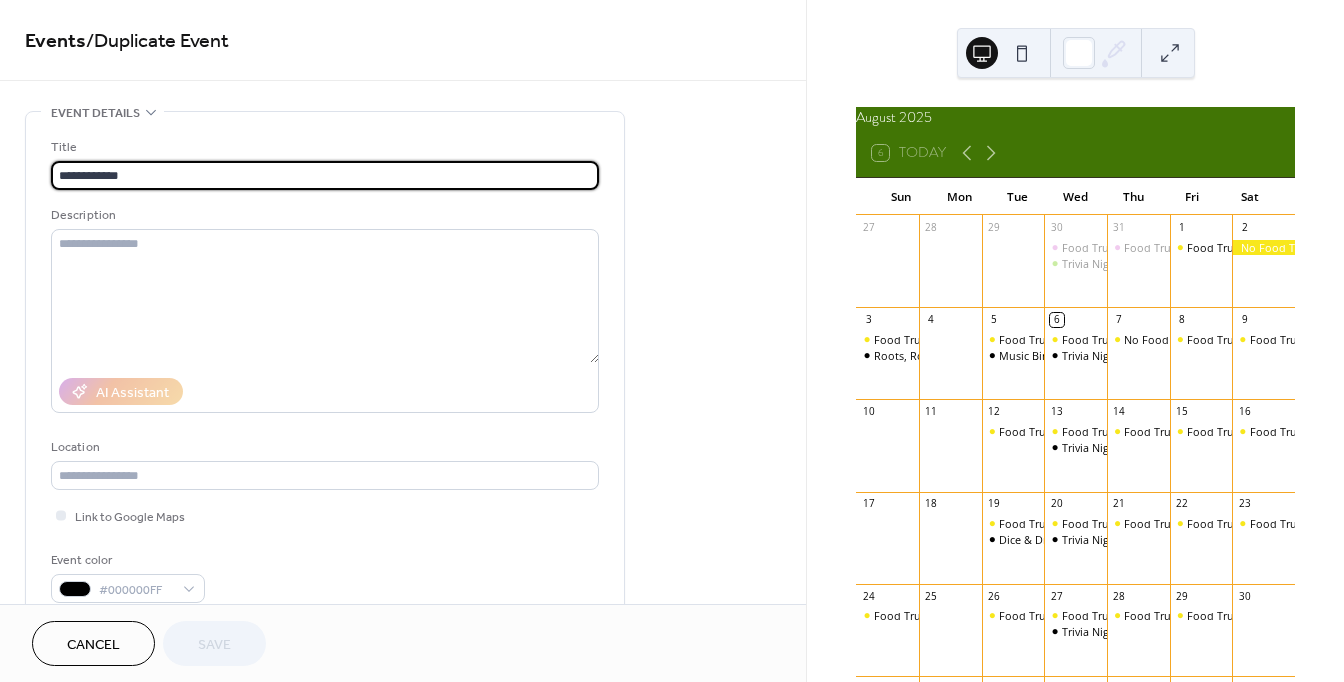 drag, startPoint x: 313, startPoint y: 161, endPoint x: 14, endPoint y: 178, distance: 299.48288 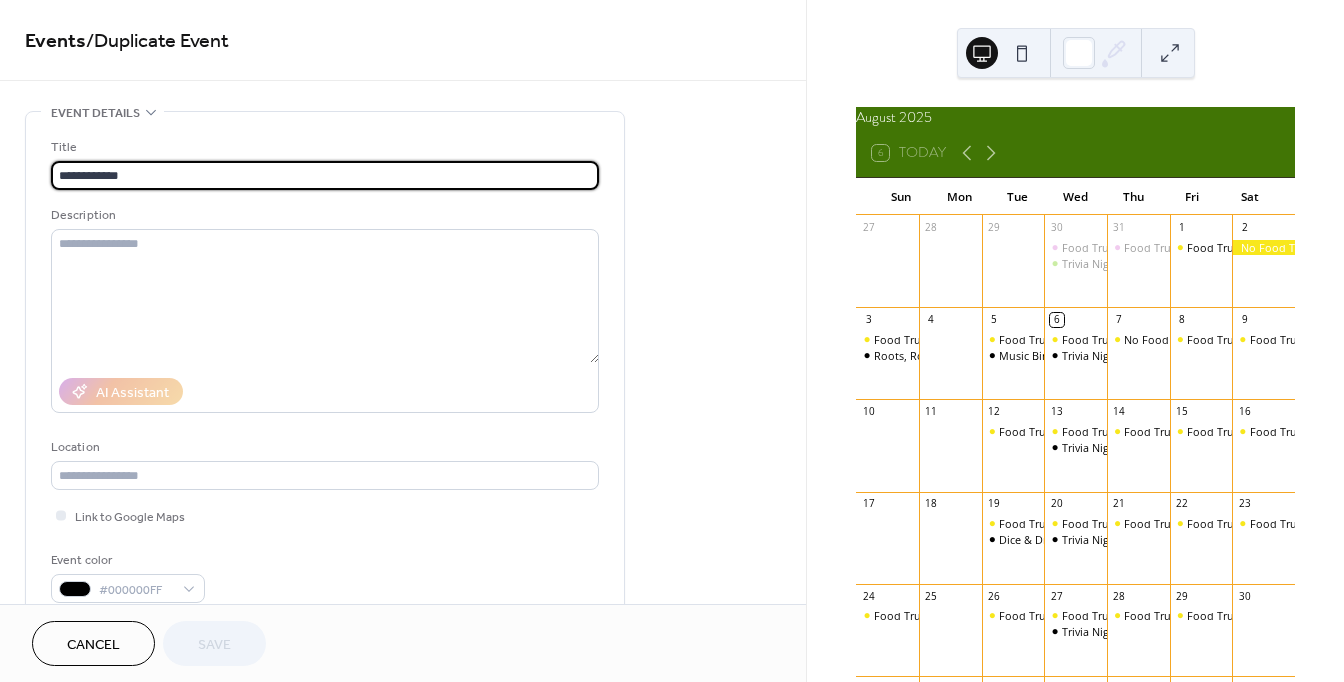 click on "**********" at bounding box center (325, 175) 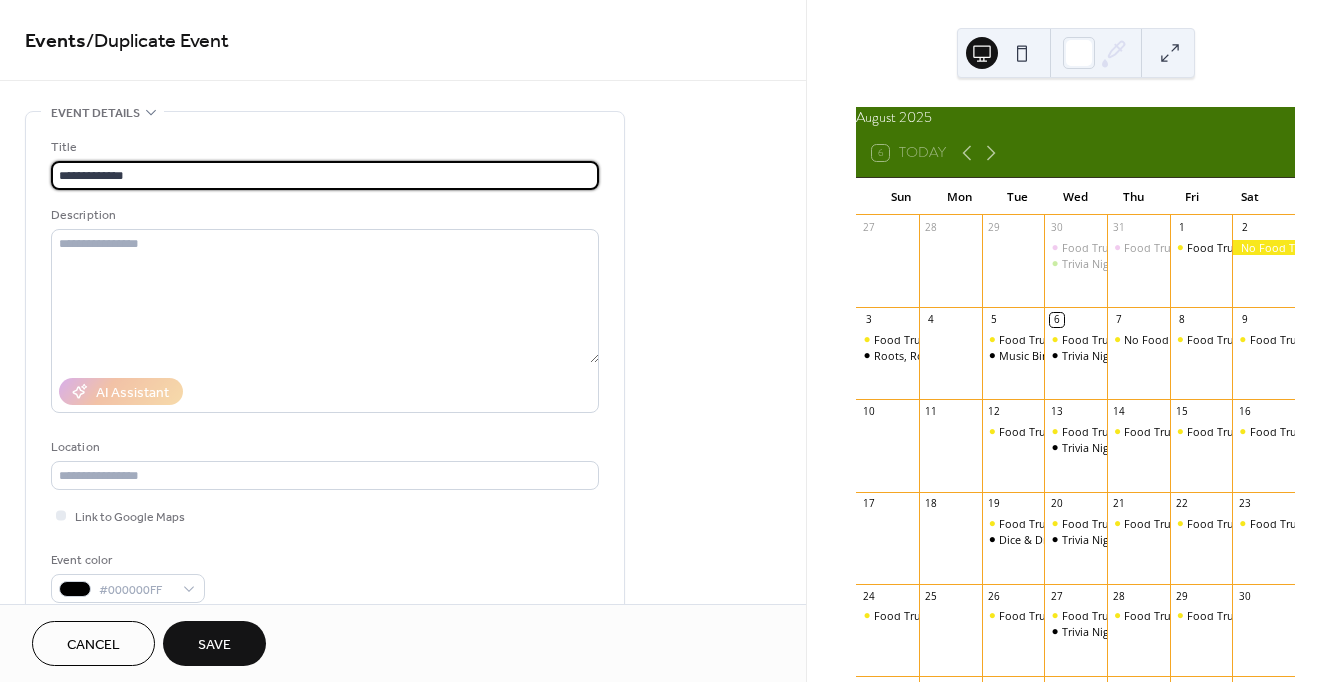 type on "**********" 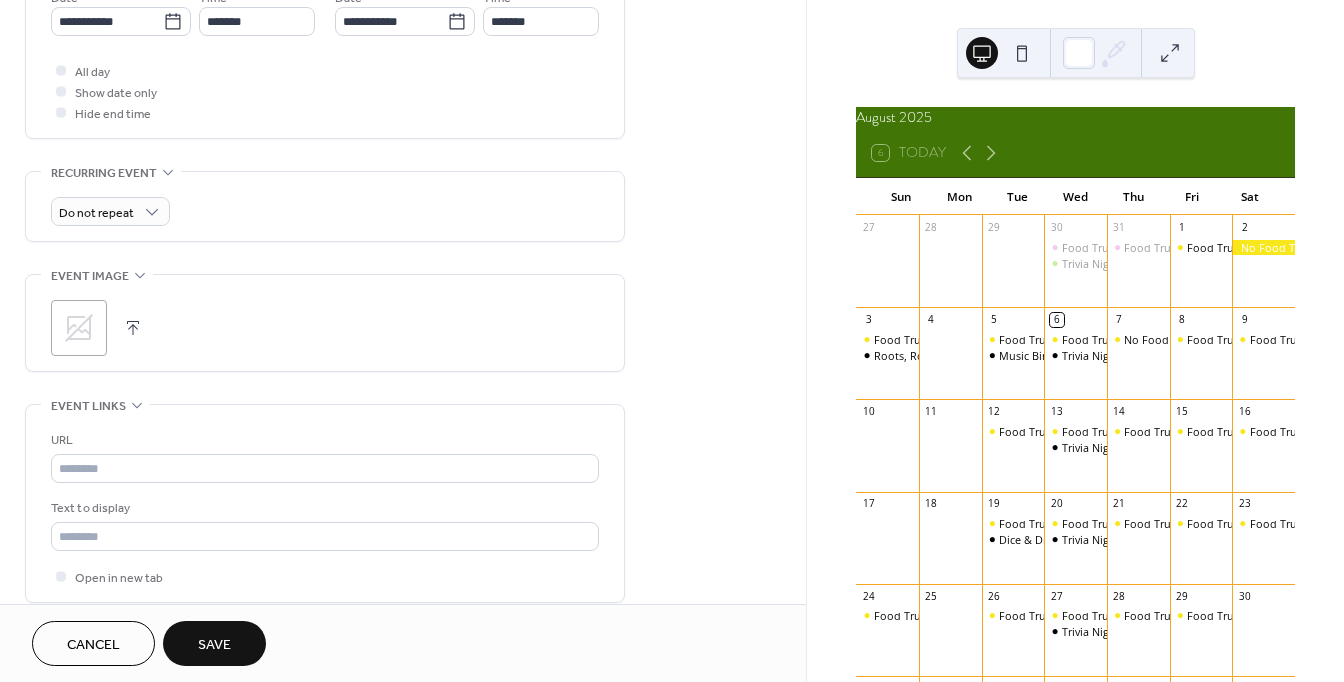 scroll, scrollTop: 720, scrollLeft: 0, axis: vertical 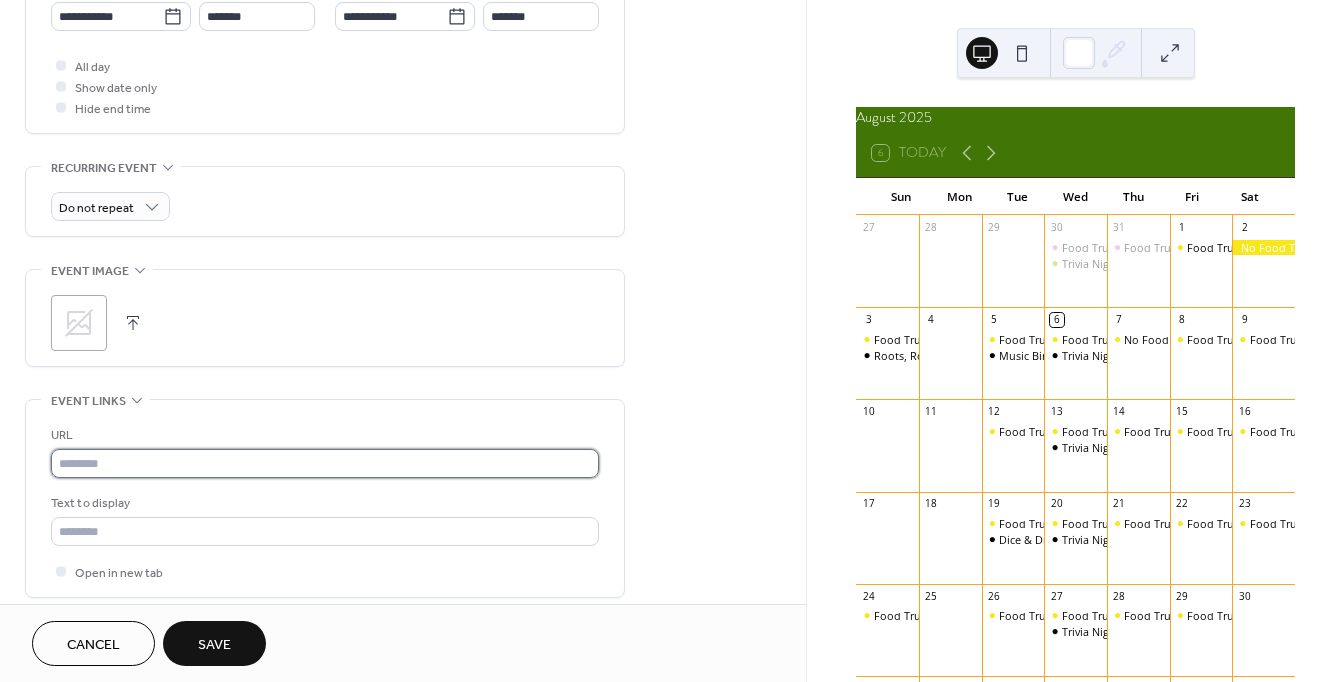 click at bounding box center [325, 463] 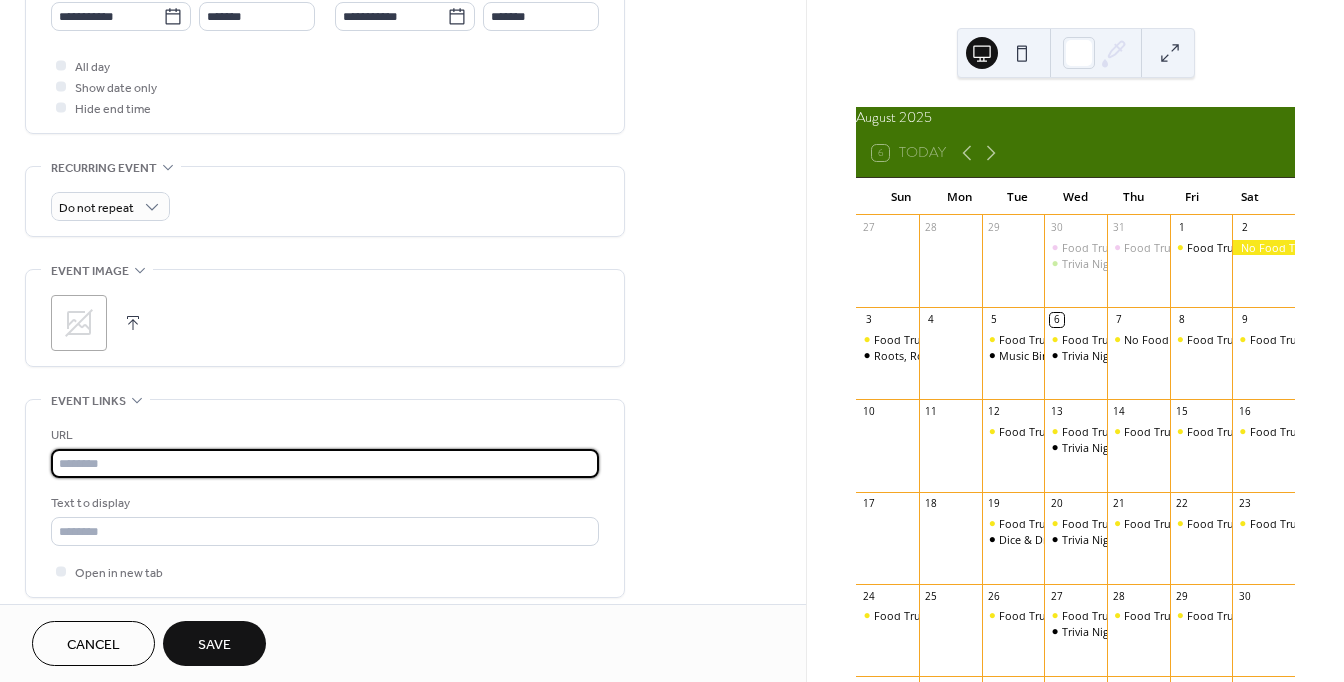paste on "**********" 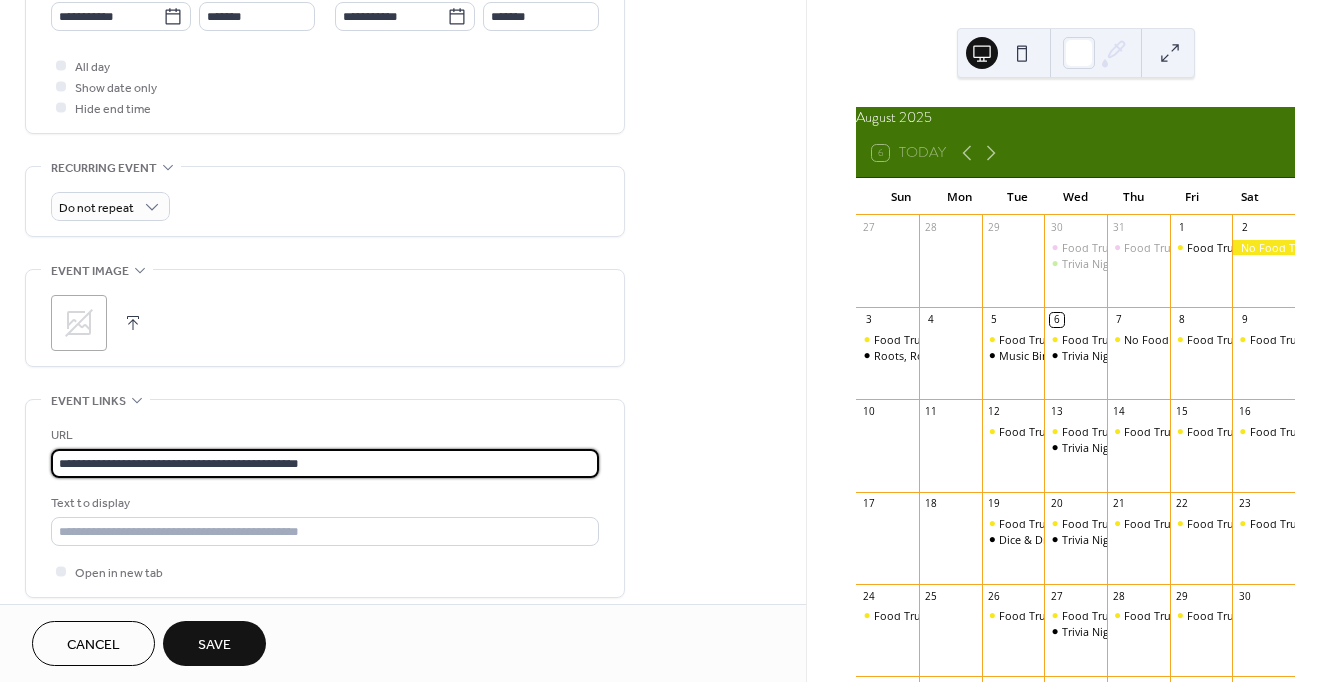 type on "**********" 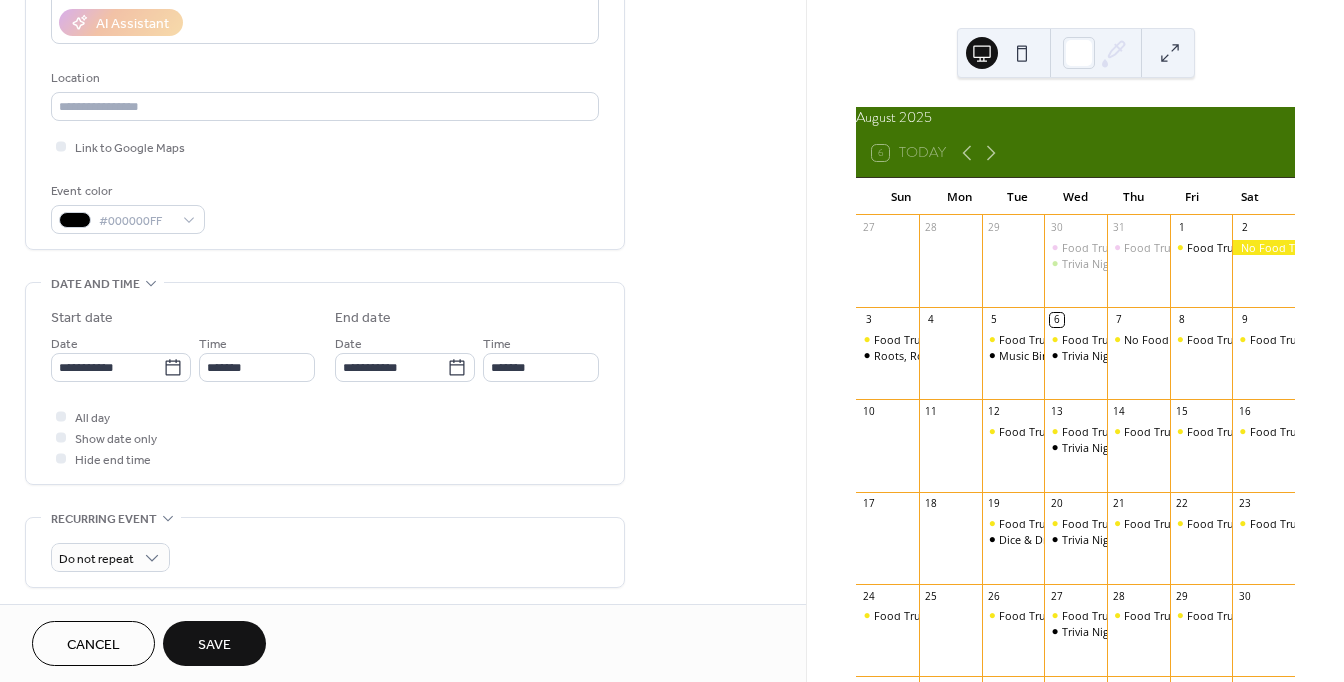 scroll, scrollTop: 368, scrollLeft: 0, axis: vertical 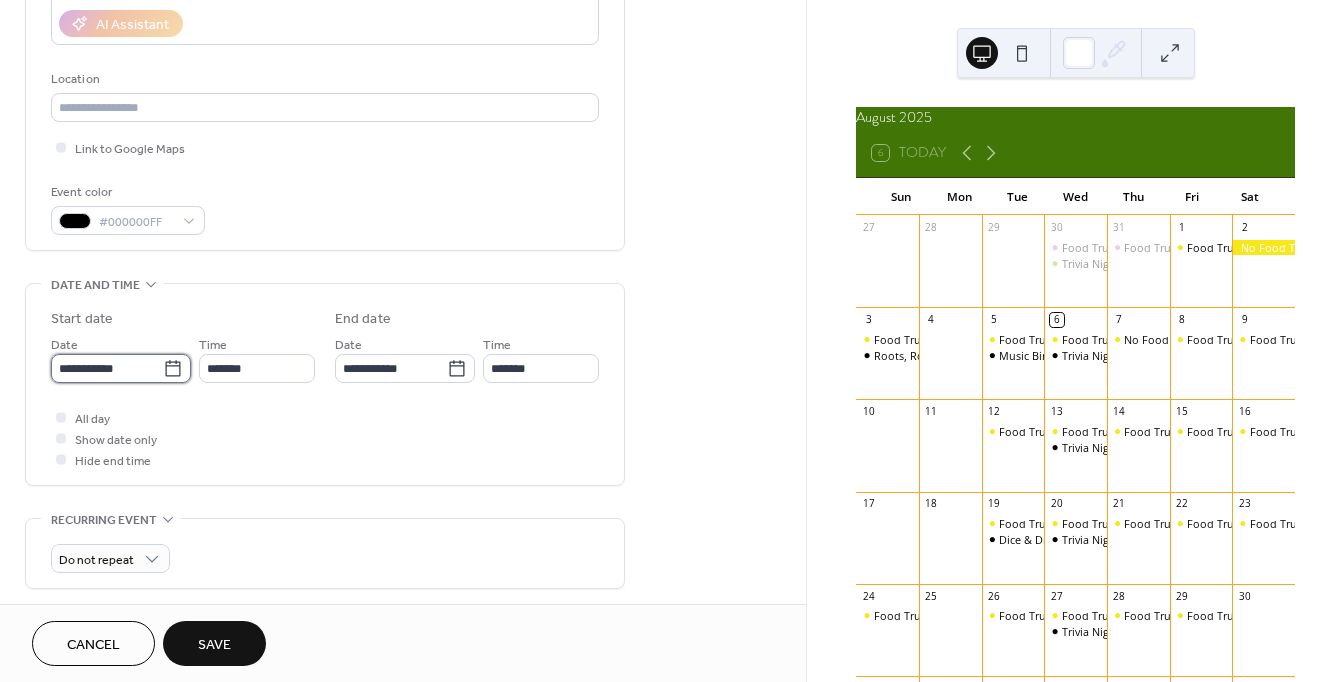 click on "**********" at bounding box center (107, 368) 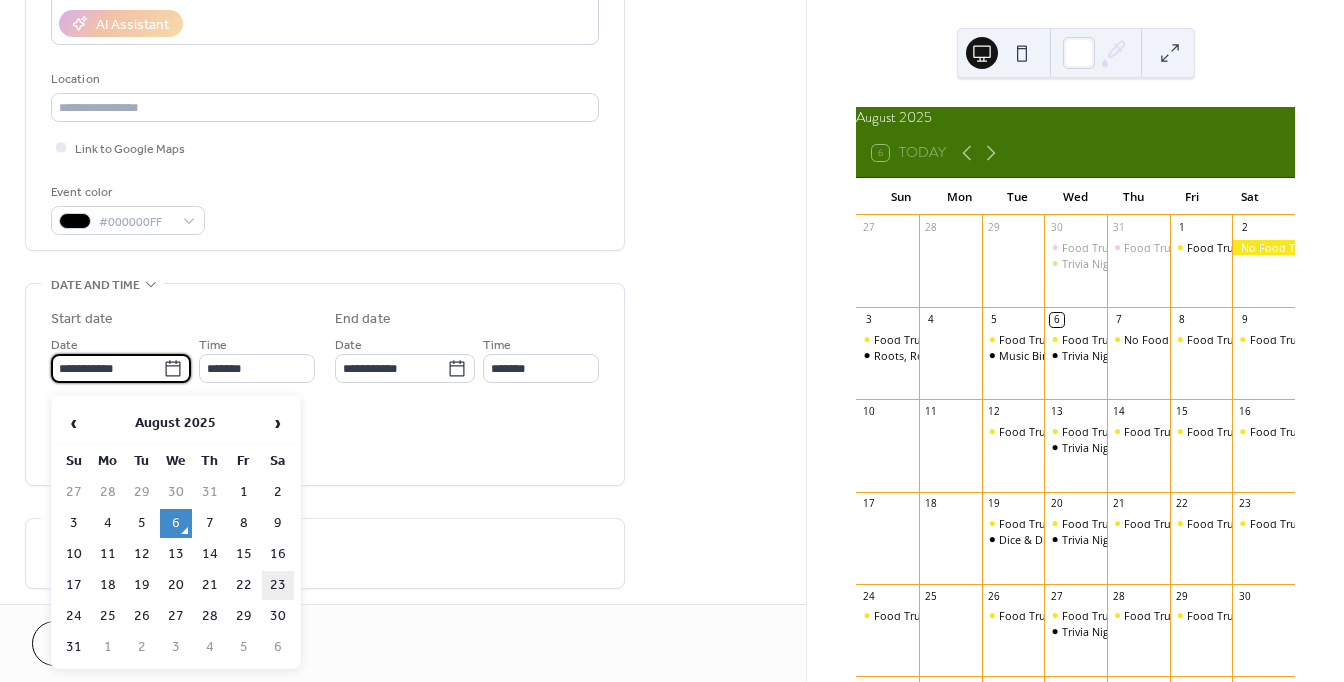 click on "23" at bounding box center [278, 585] 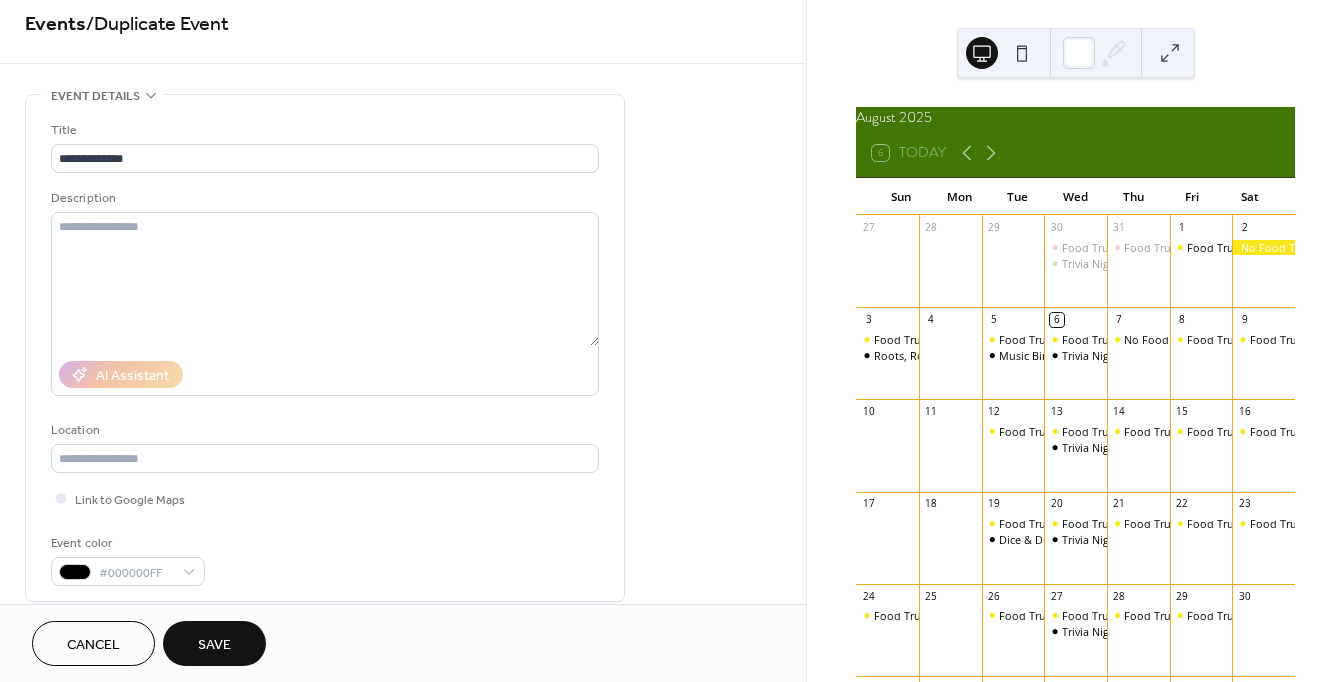 scroll, scrollTop: 0, scrollLeft: 0, axis: both 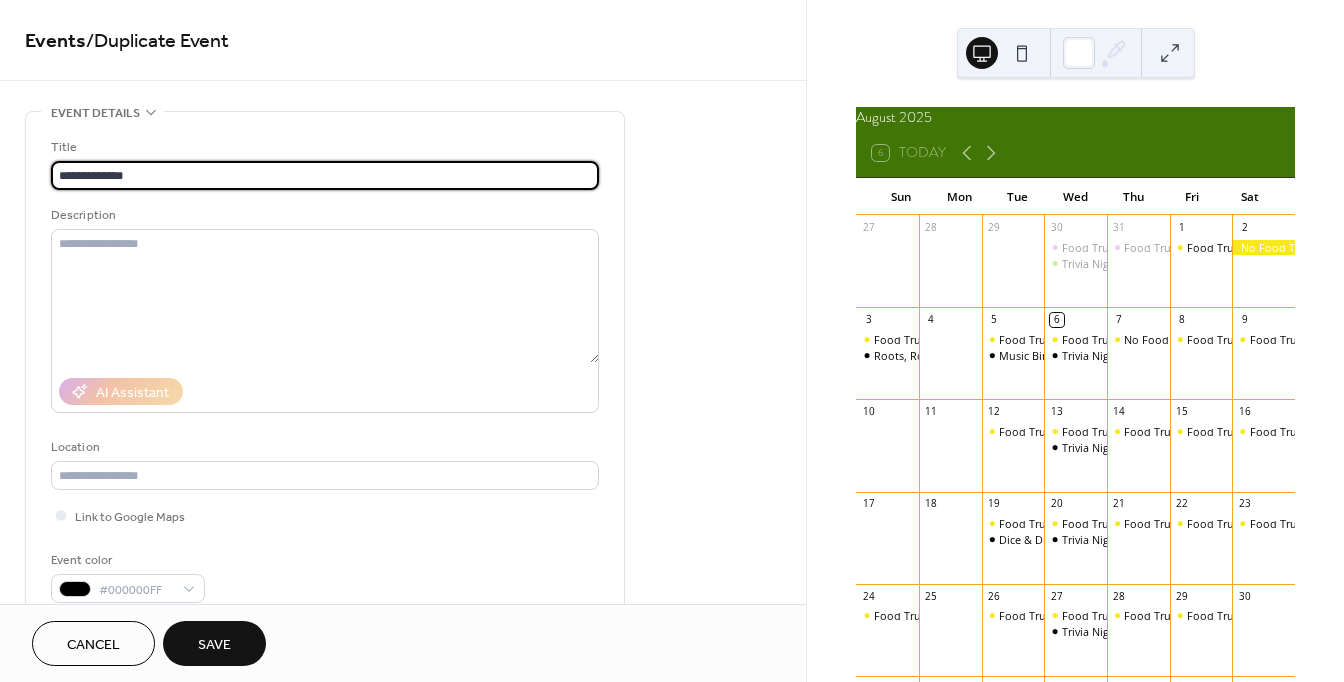 click on "**********" at bounding box center [325, 175] 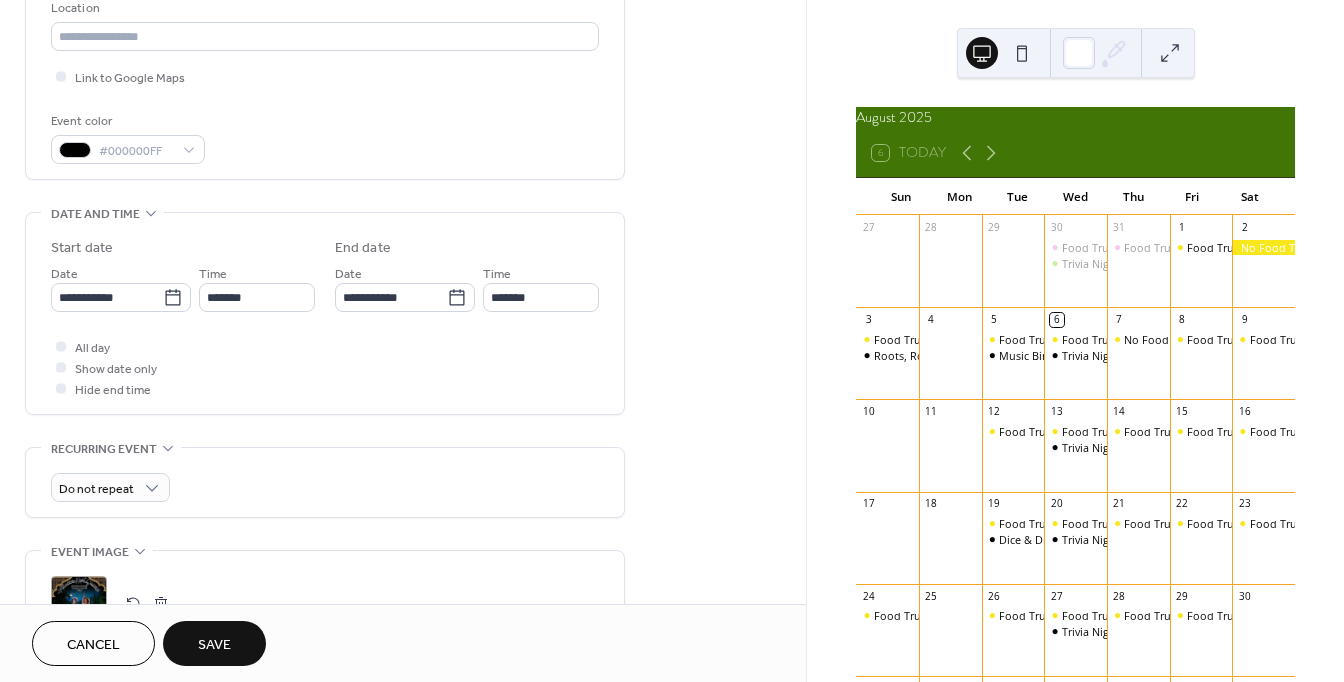 scroll, scrollTop: 470, scrollLeft: 0, axis: vertical 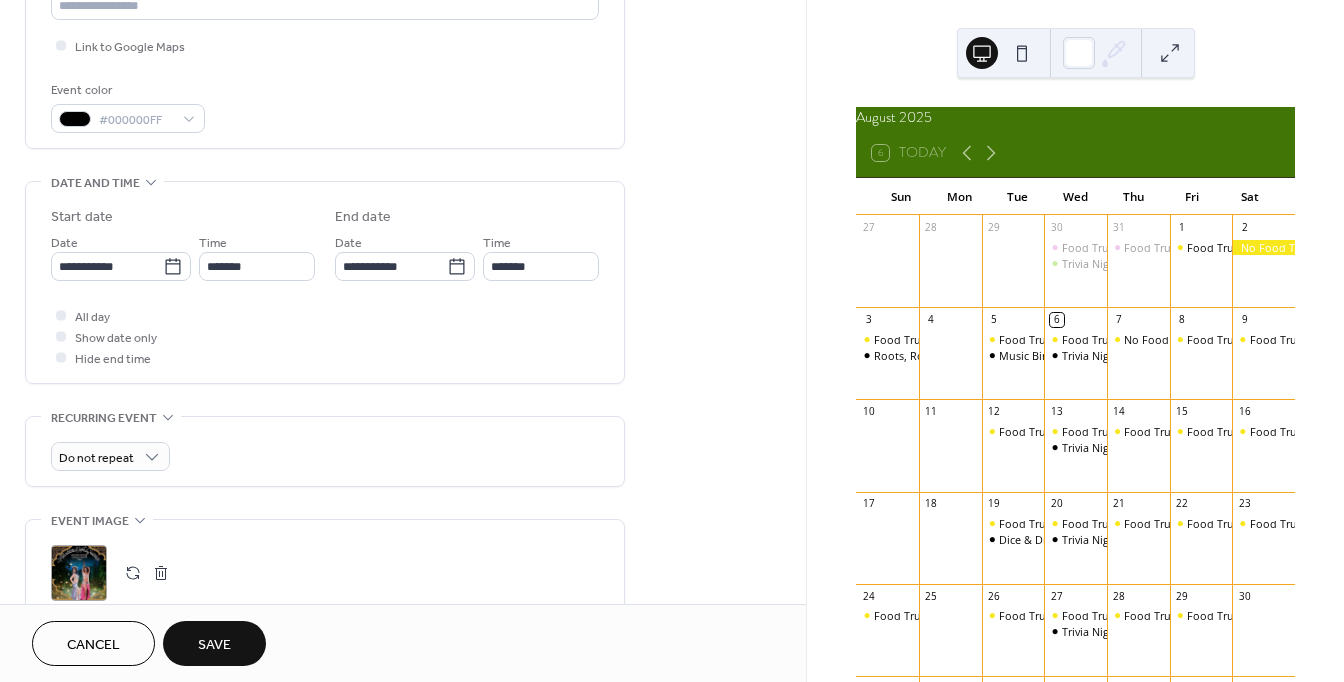 type on "**********" 